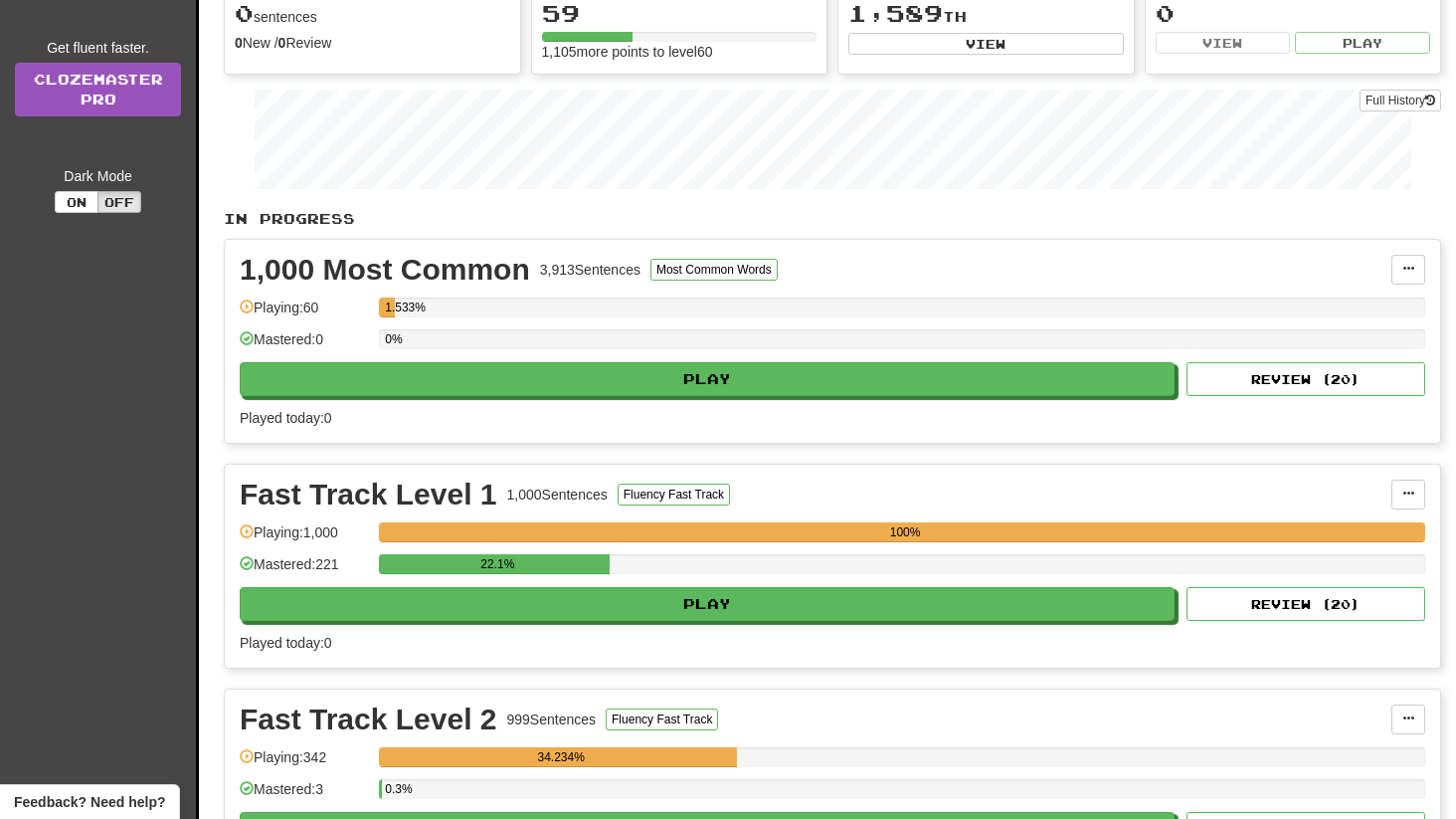 scroll, scrollTop: 290, scrollLeft: 0, axis: vertical 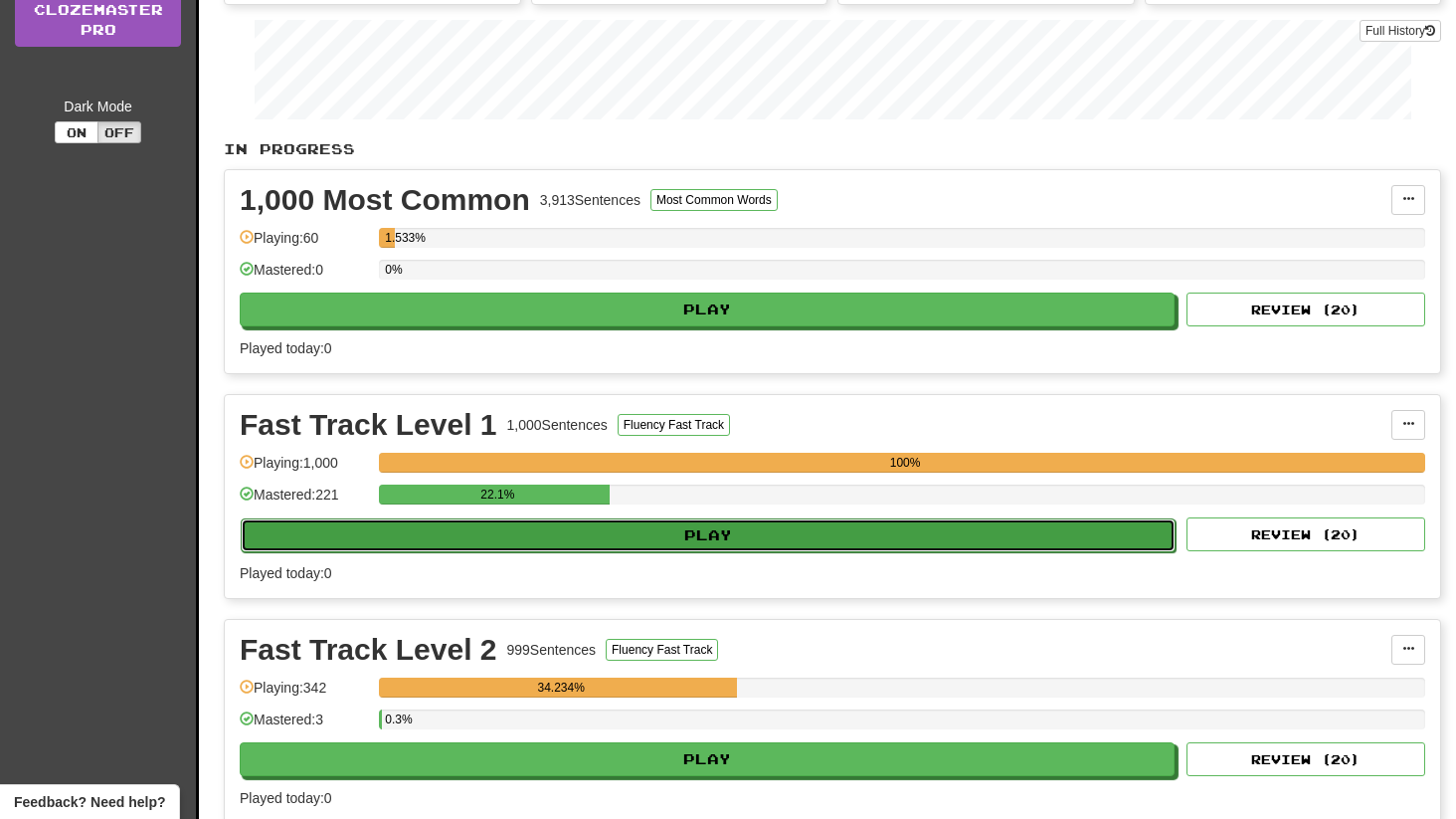 click on "Play" at bounding box center [708, 535] 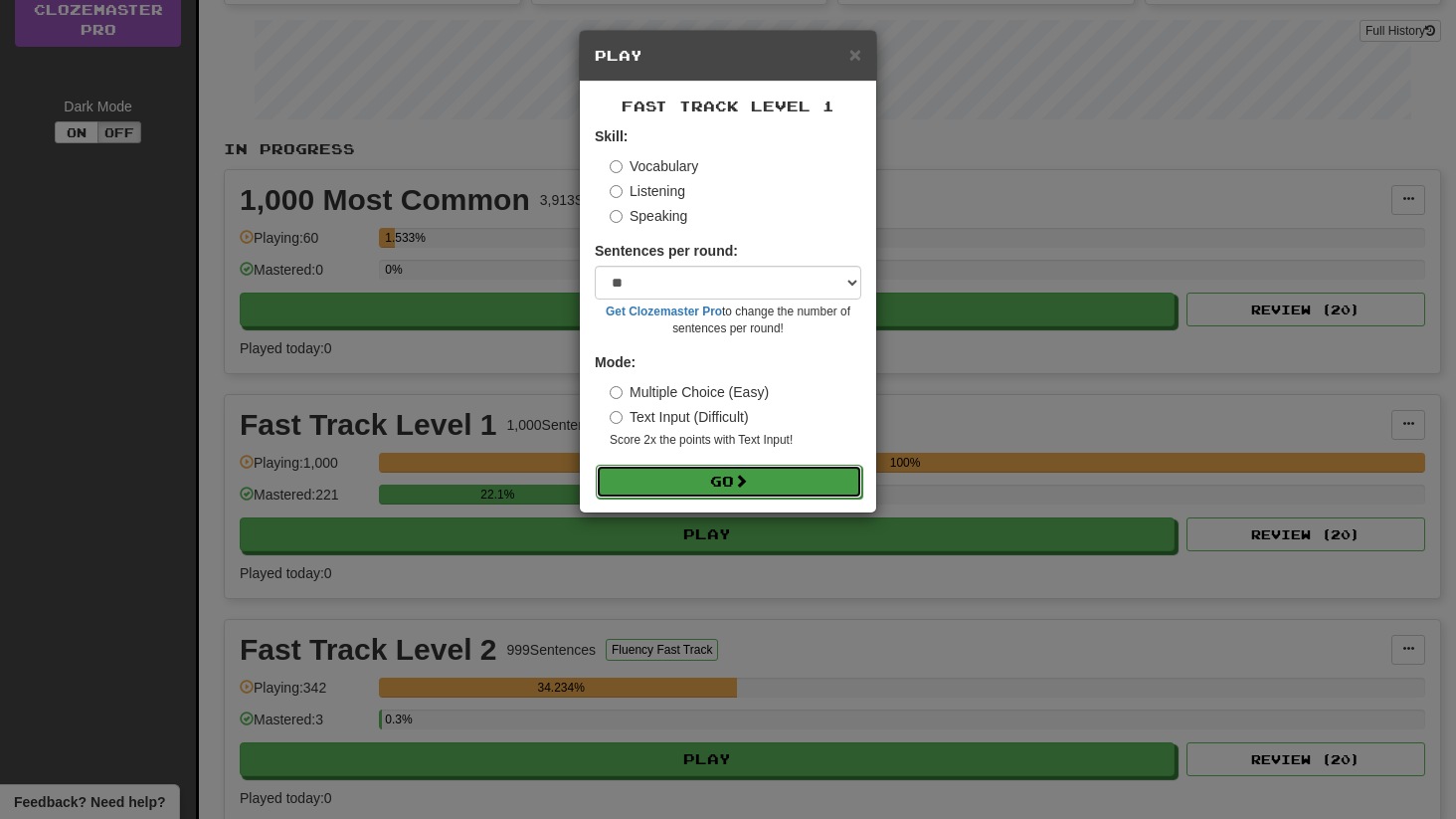 click on "Go" at bounding box center [729, 482] 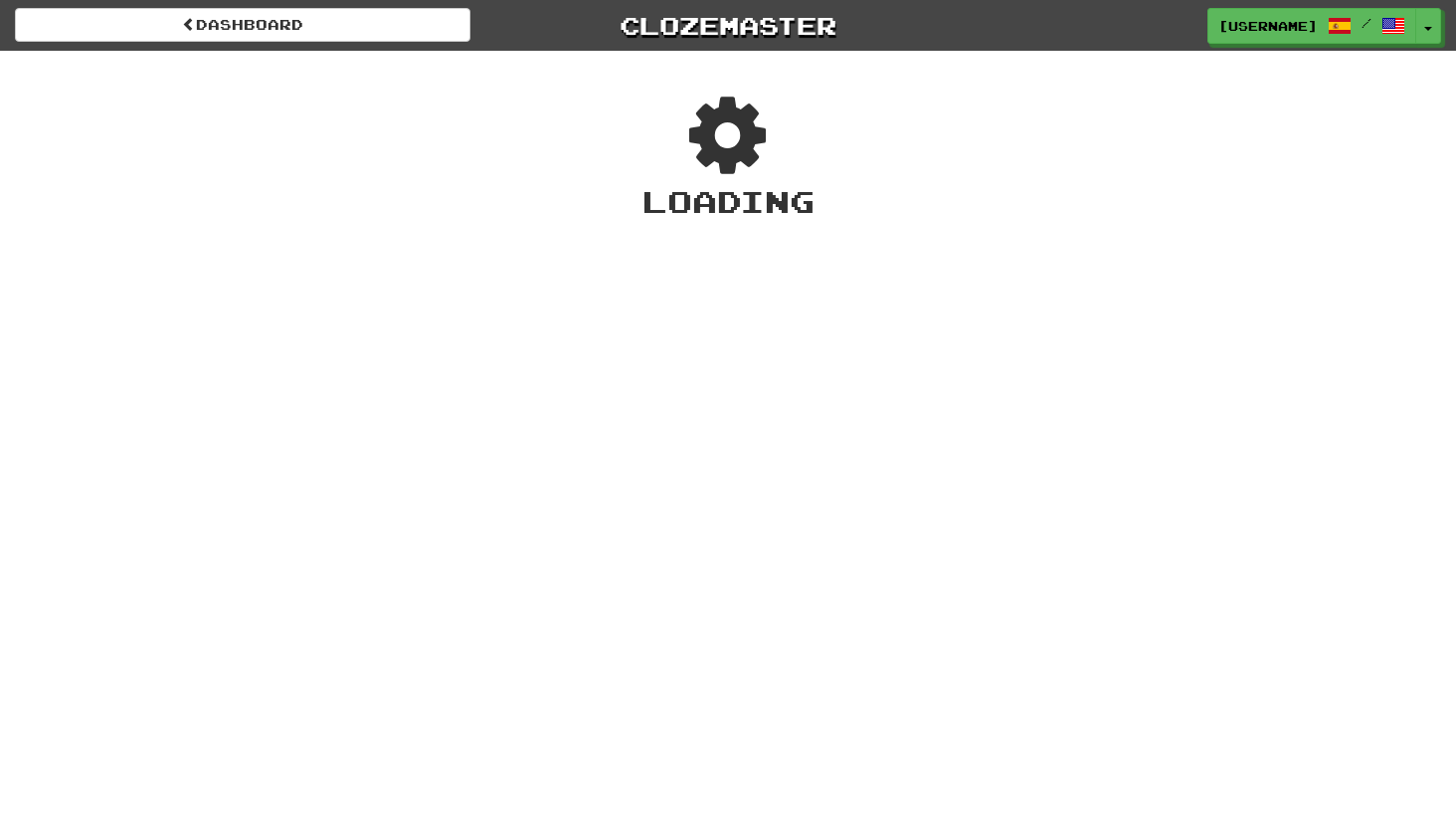 scroll, scrollTop: 0, scrollLeft: 0, axis: both 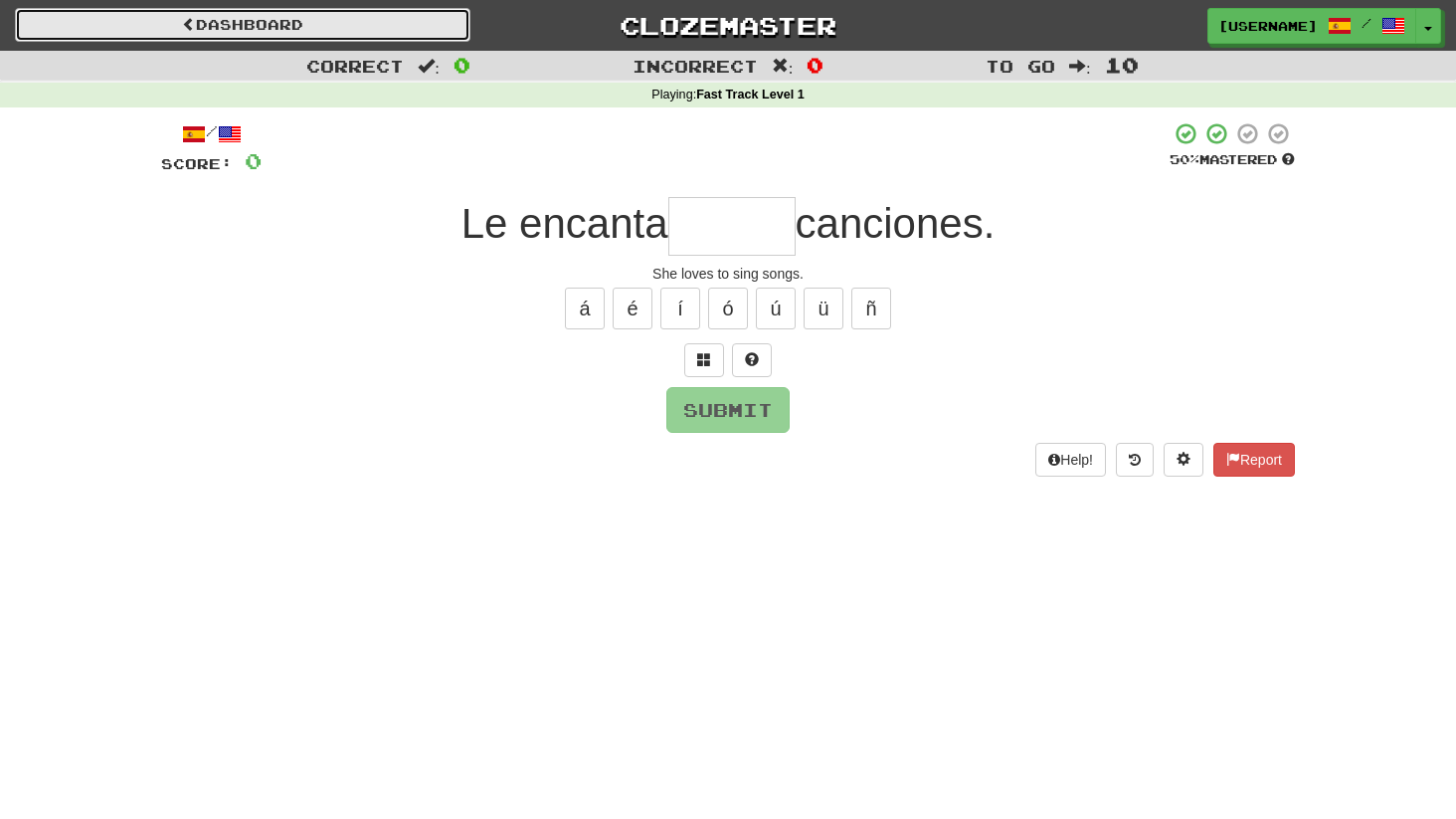click on "Dashboard" at bounding box center (243, 25) 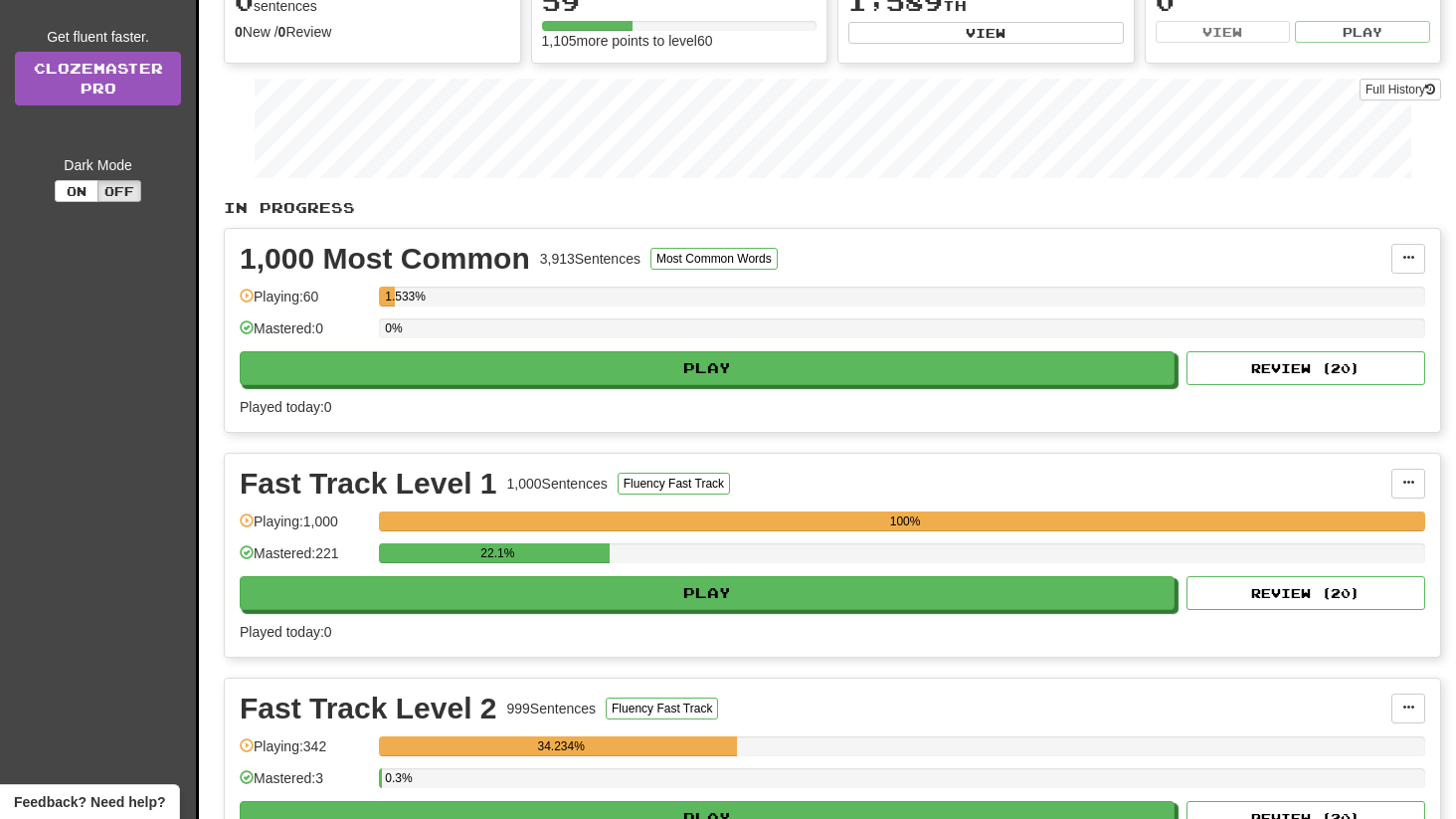 scroll, scrollTop: 274, scrollLeft: 0, axis: vertical 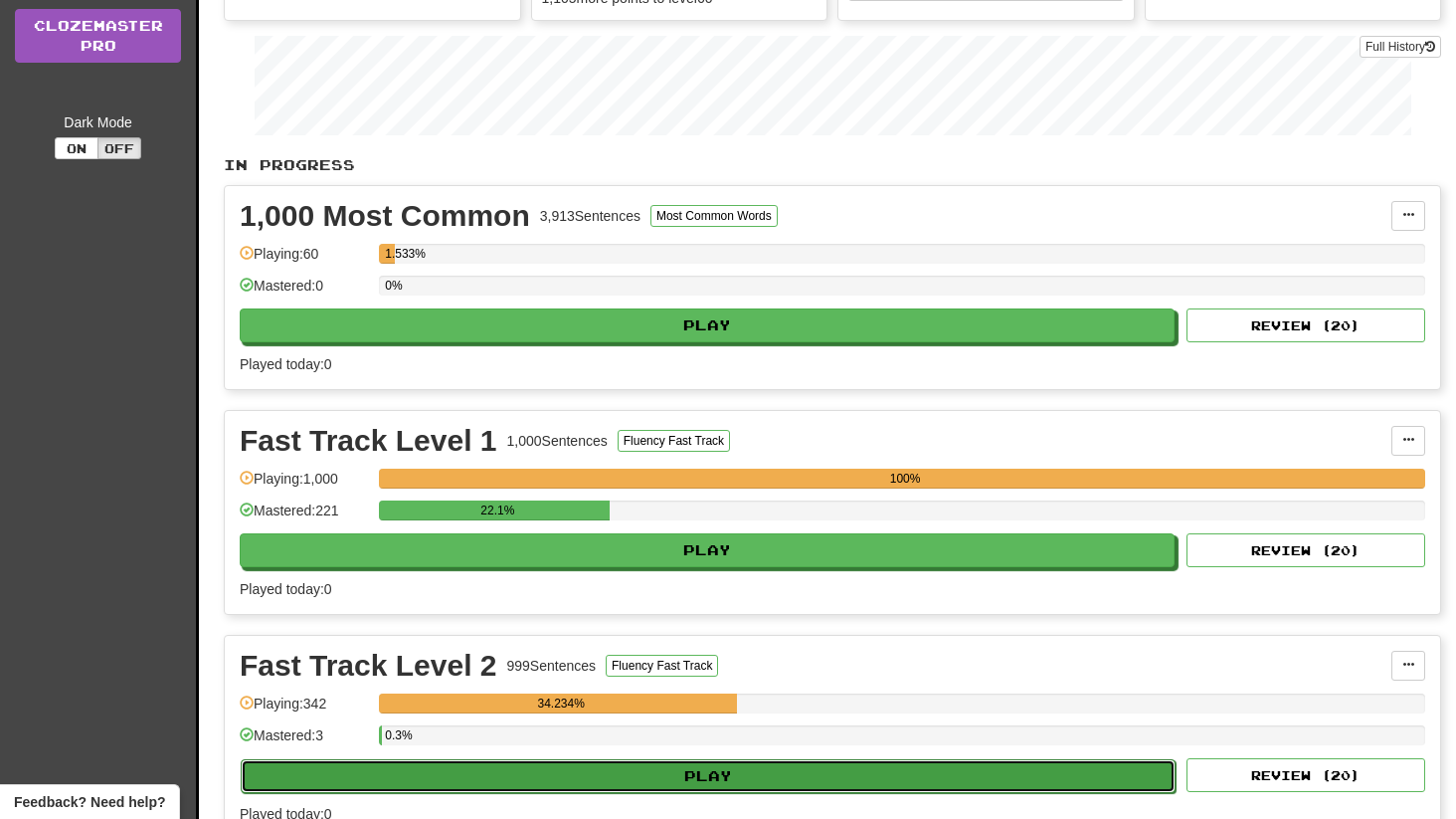 click on "Play" at bounding box center (708, 776) 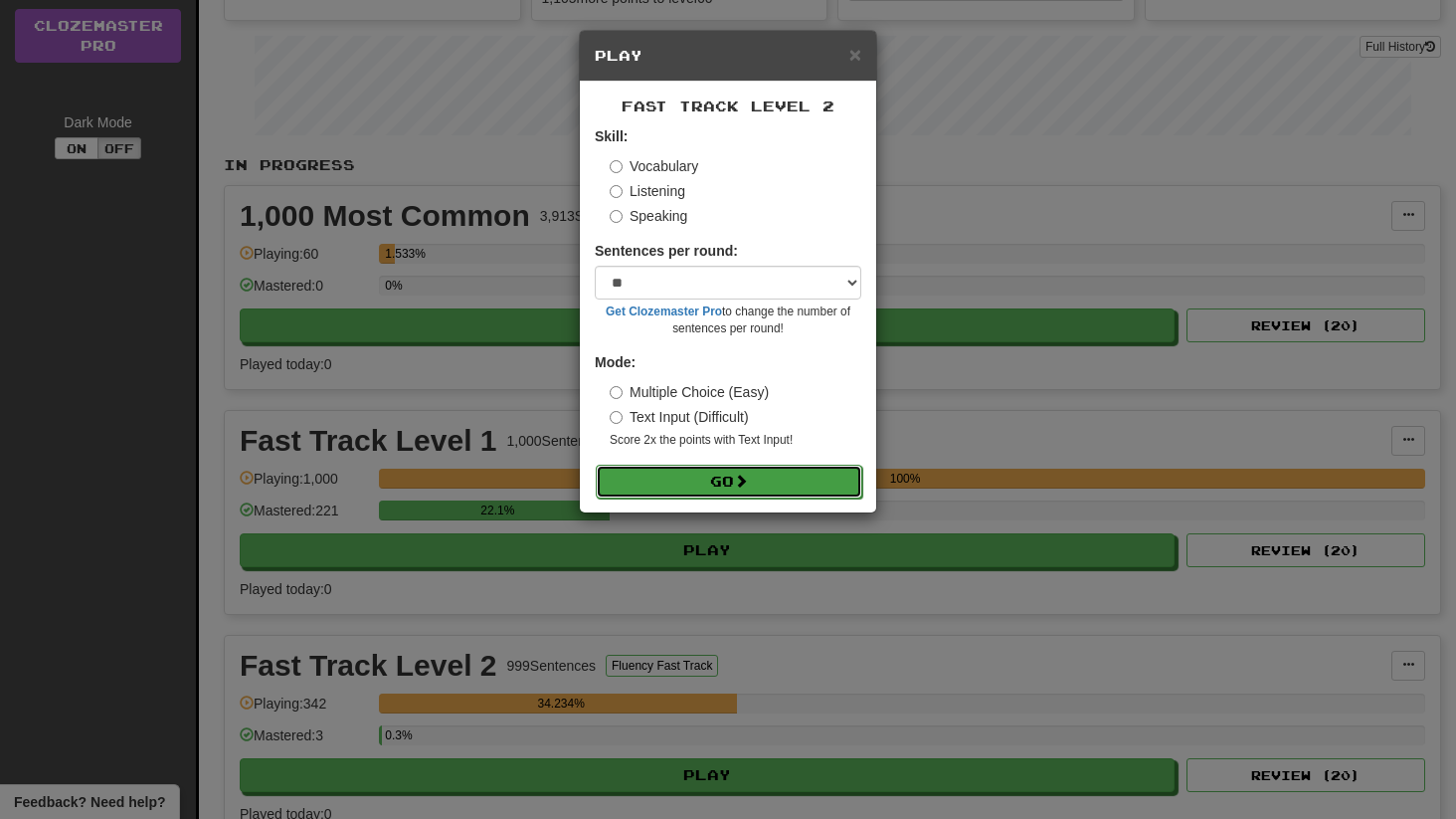 click on "Go" at bounding box center [729, 482] 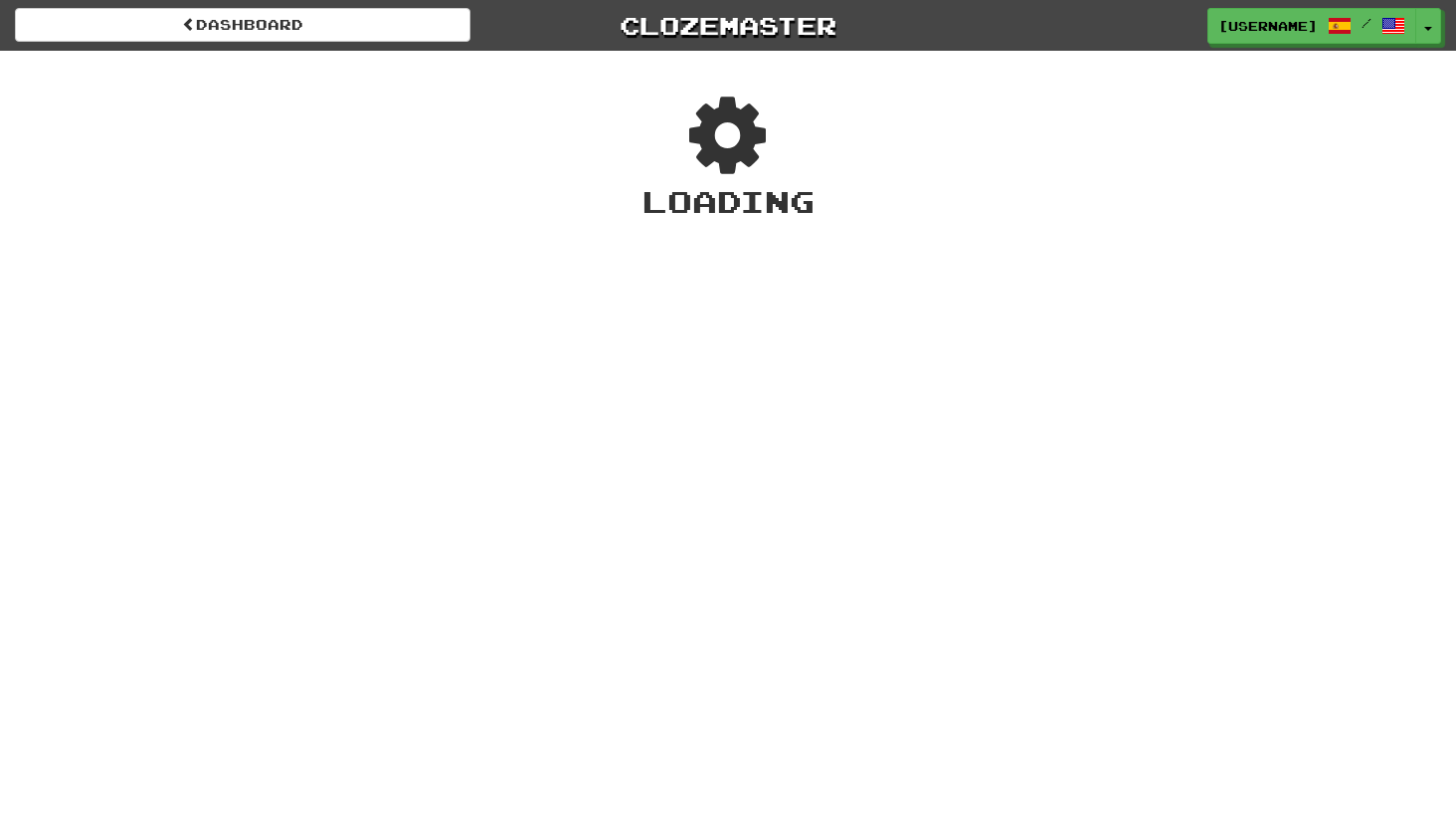 scroll, scrollTop: 0, scrollLeft: 0, axis: both 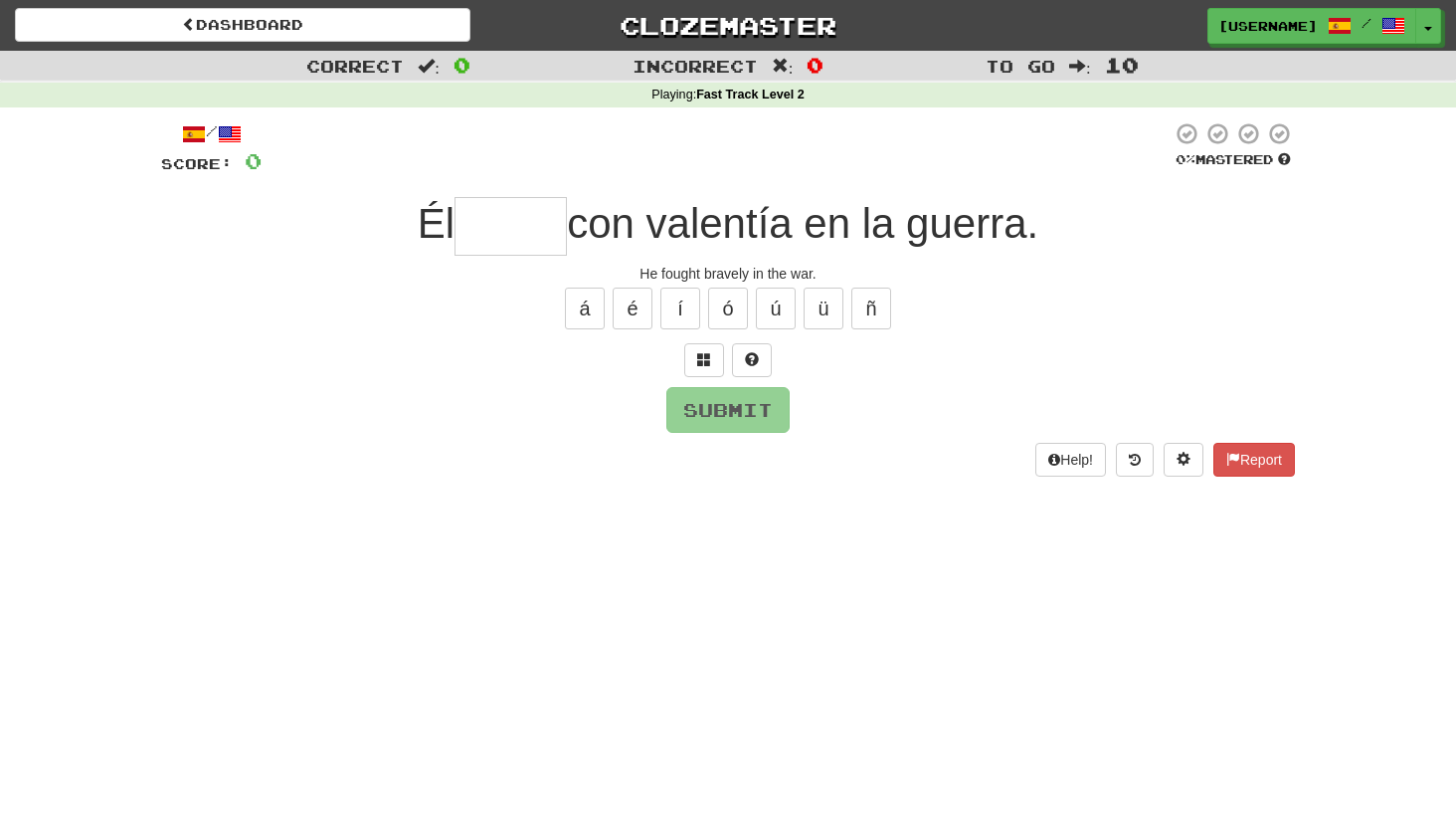 type on "*" 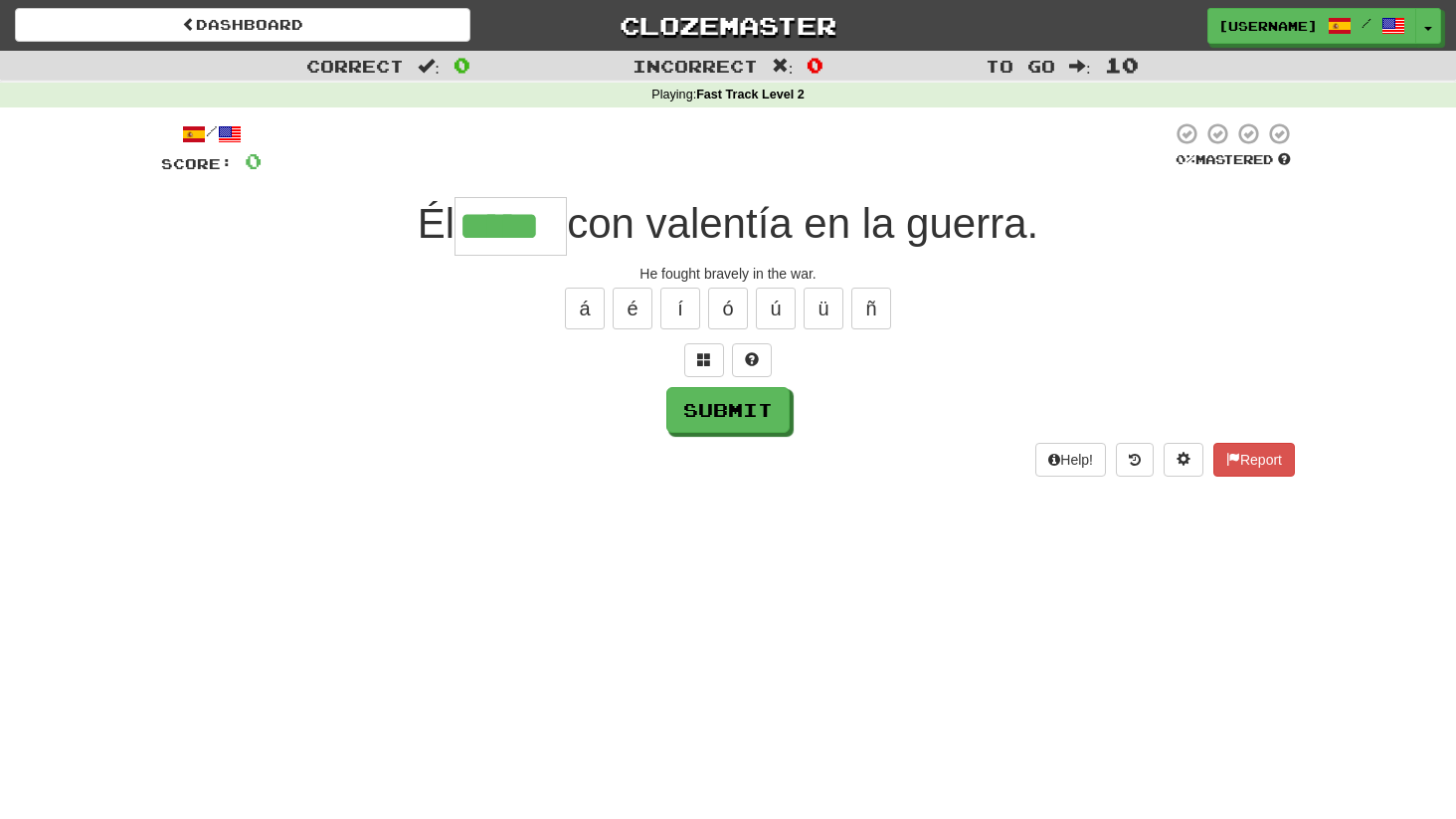 type on "*****" 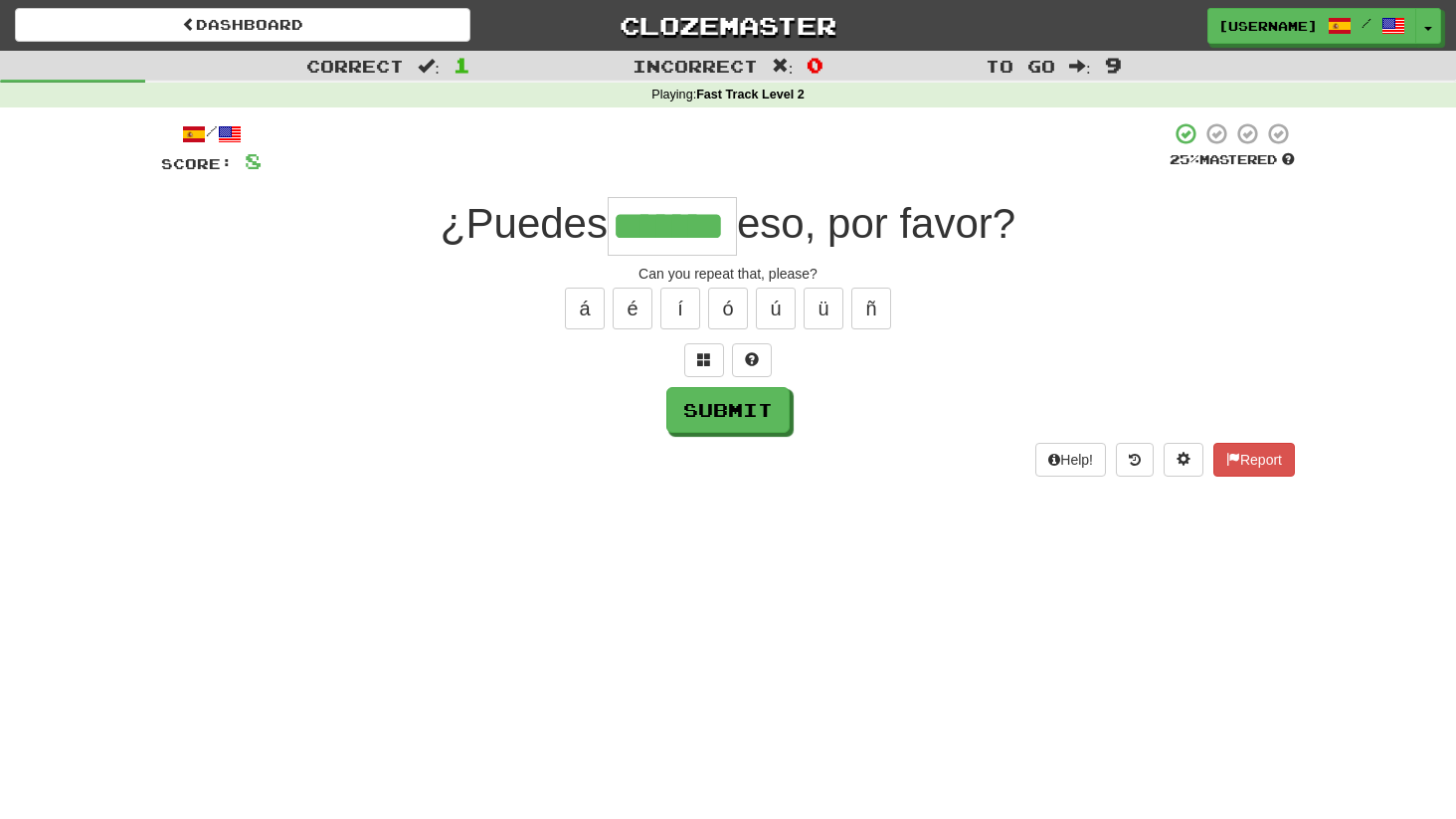 type on "*******" 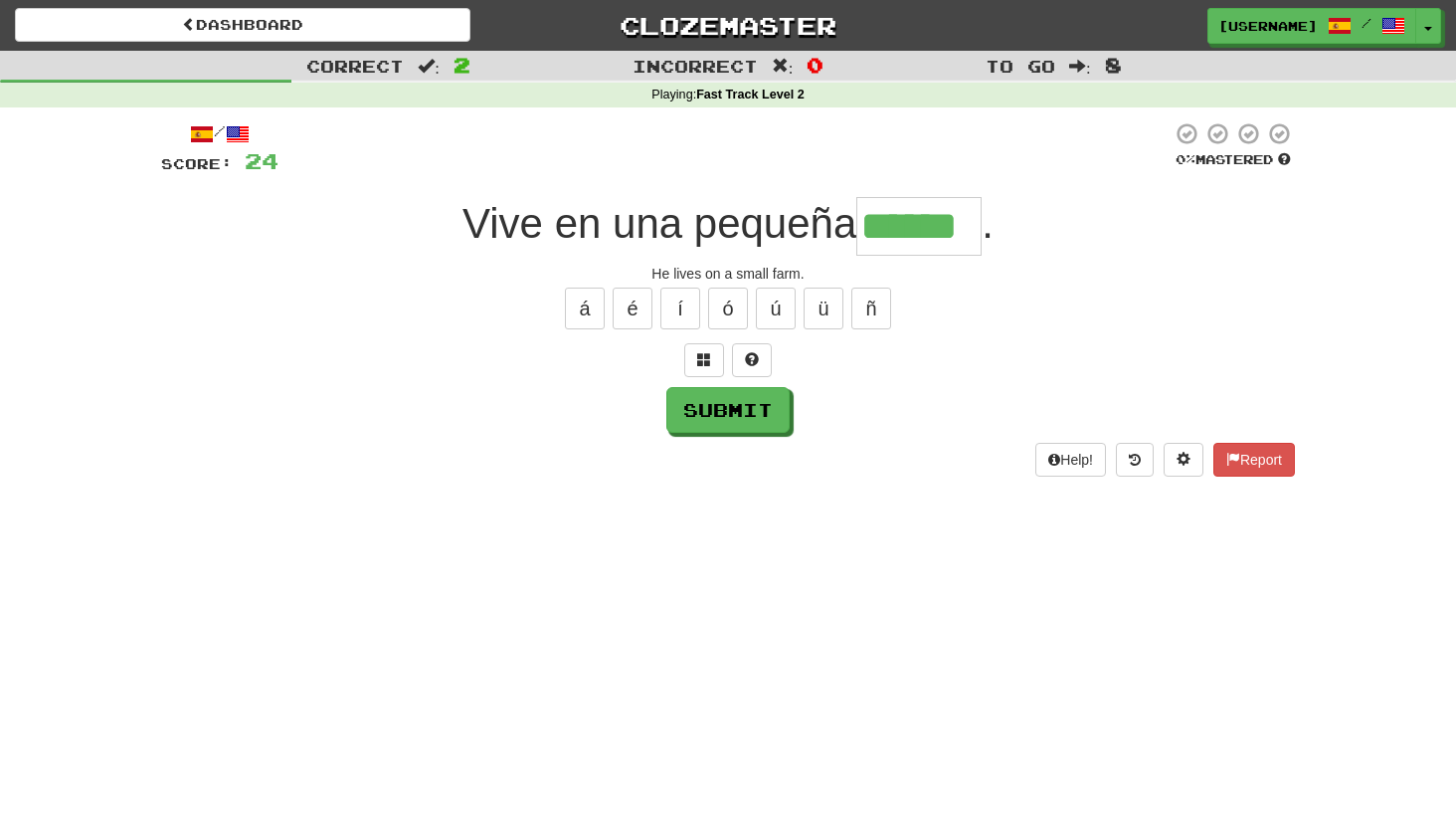 type on "******" 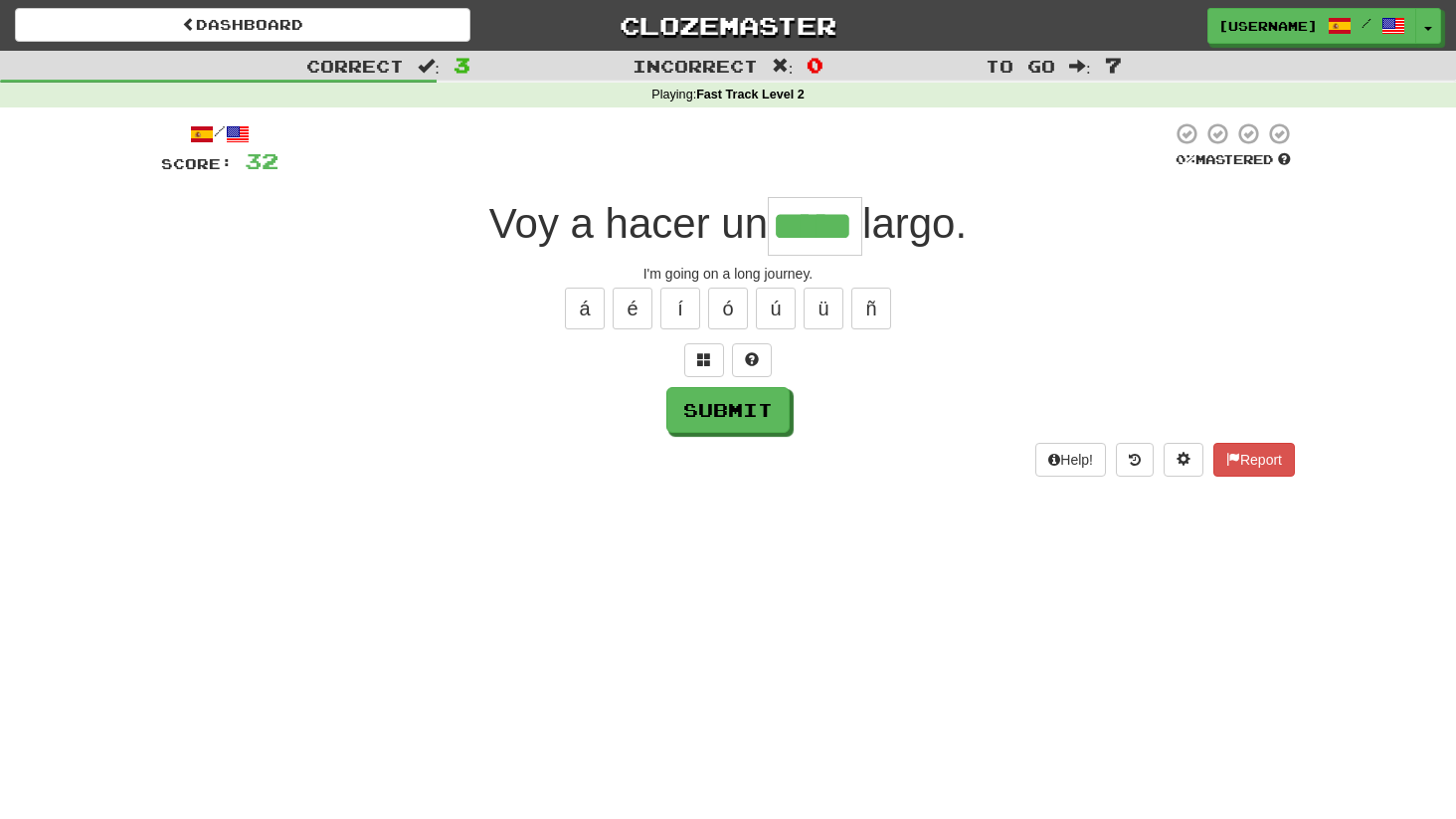 type on "*****" 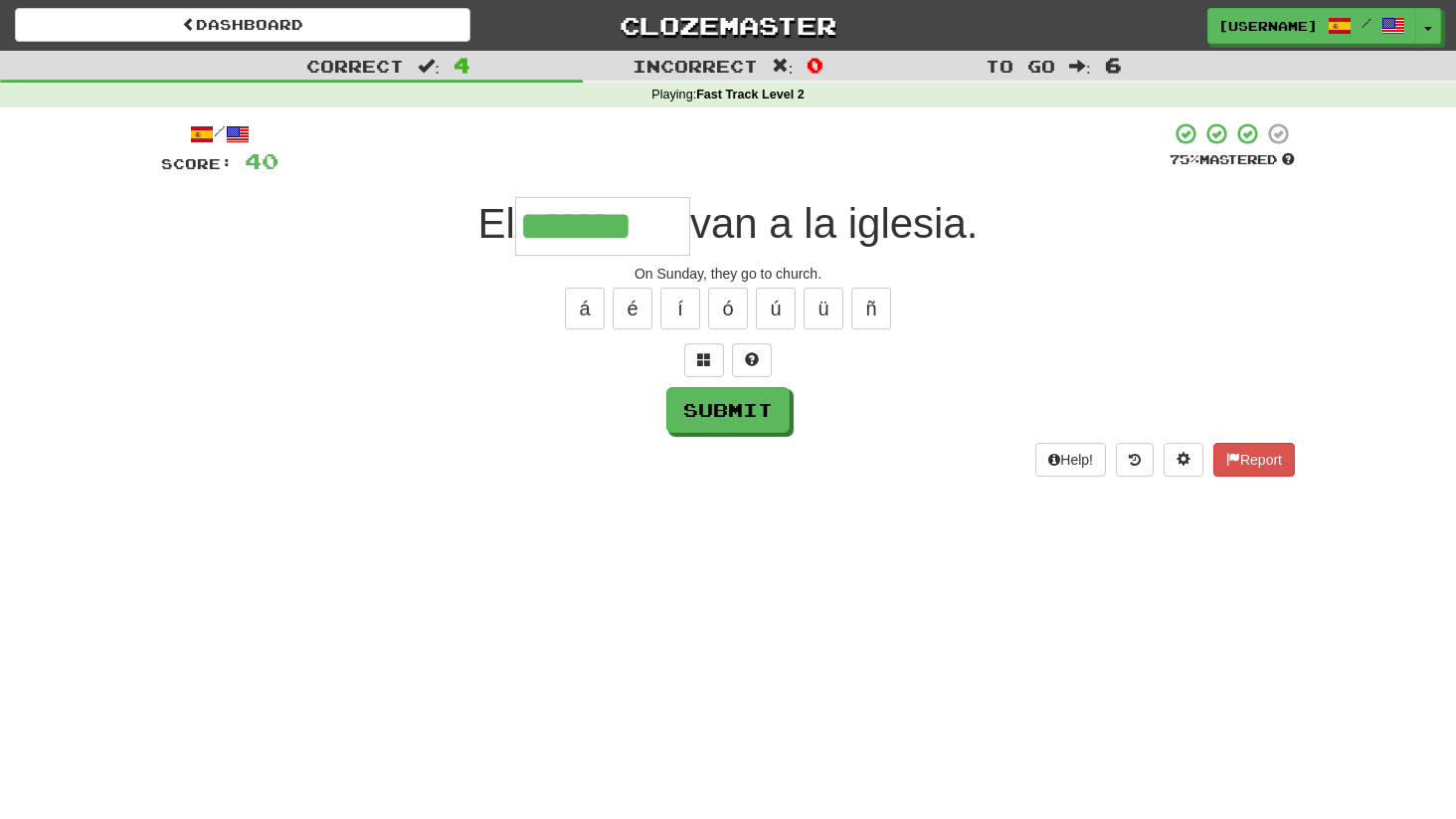 type on "*******" 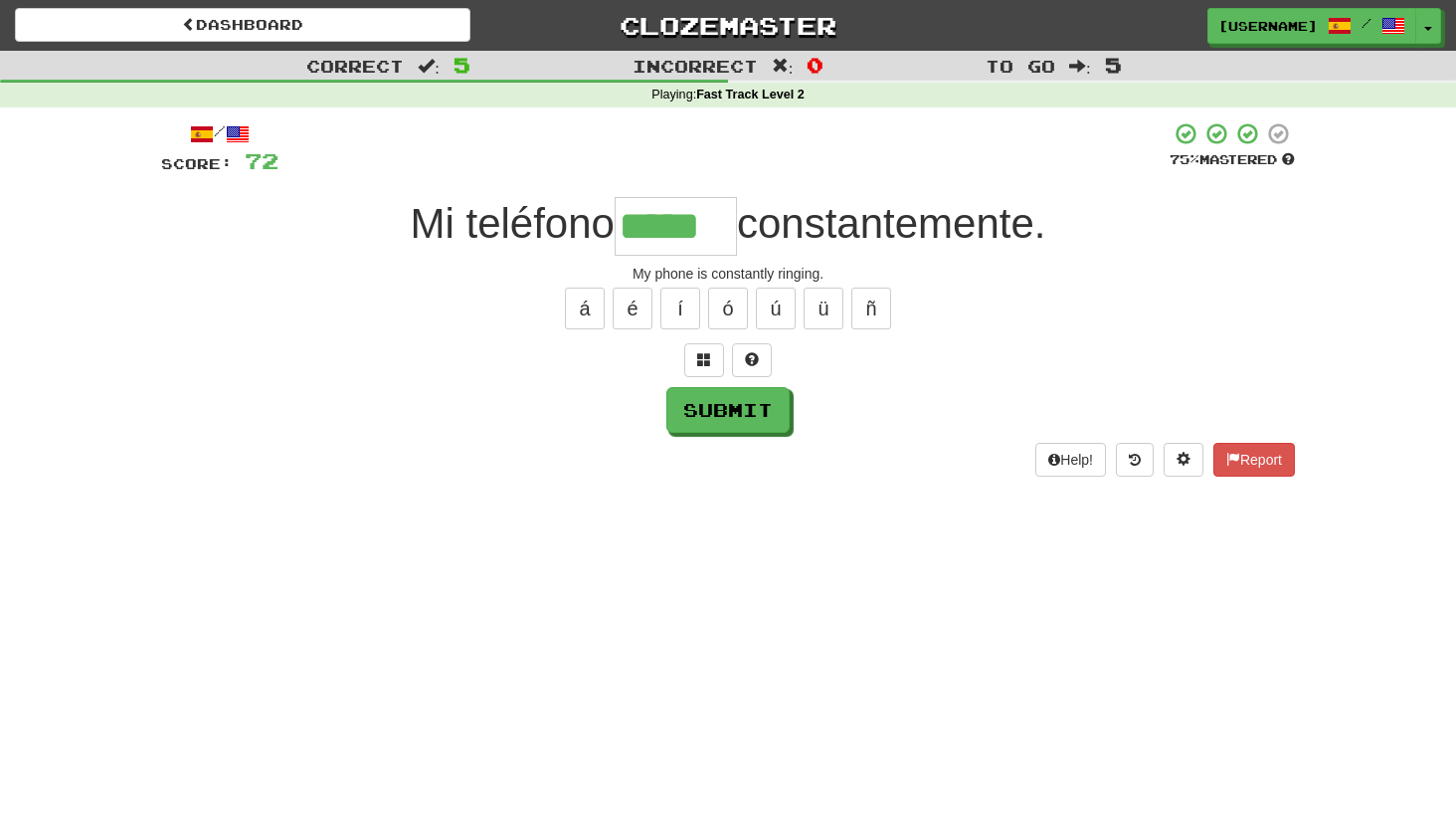 type on "*****" 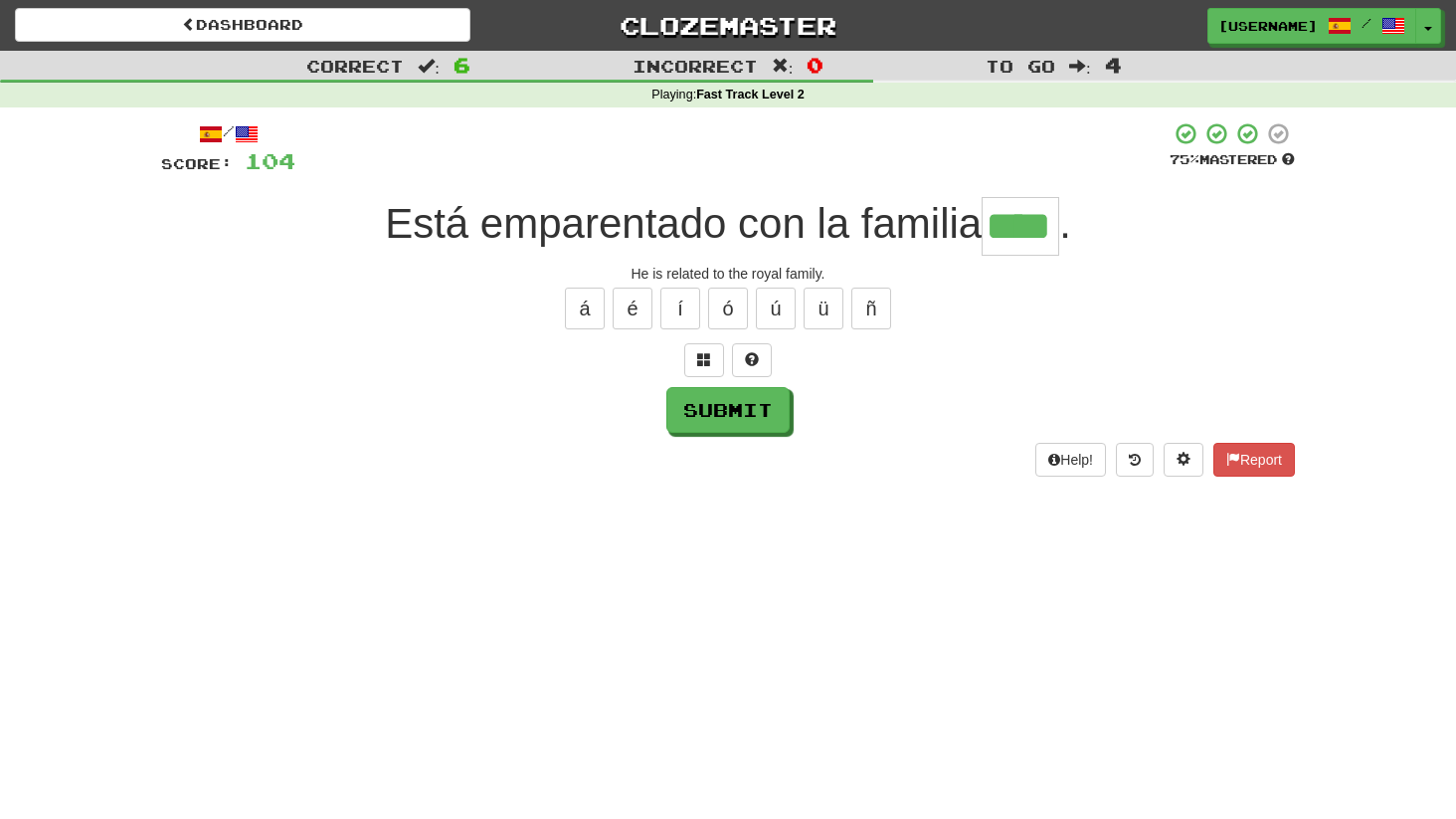 type on "****" 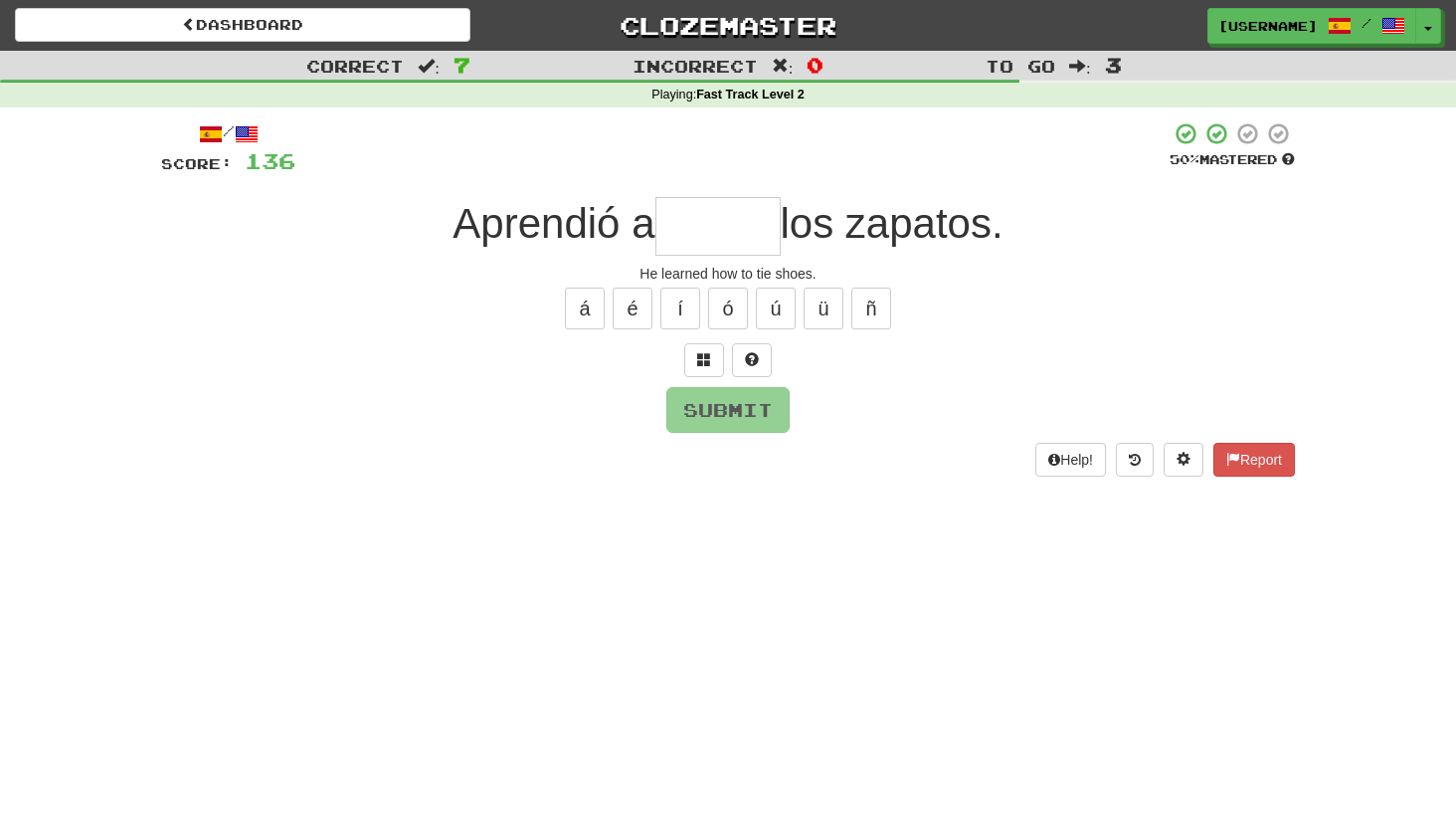 click on "/  Score:   136 50 %  Mastered Aprendió a   los zapatos. He learned how to tie shoes. á é í ó ú ü ñ Submit  Help!  Report" at bounding box center (728, 299) 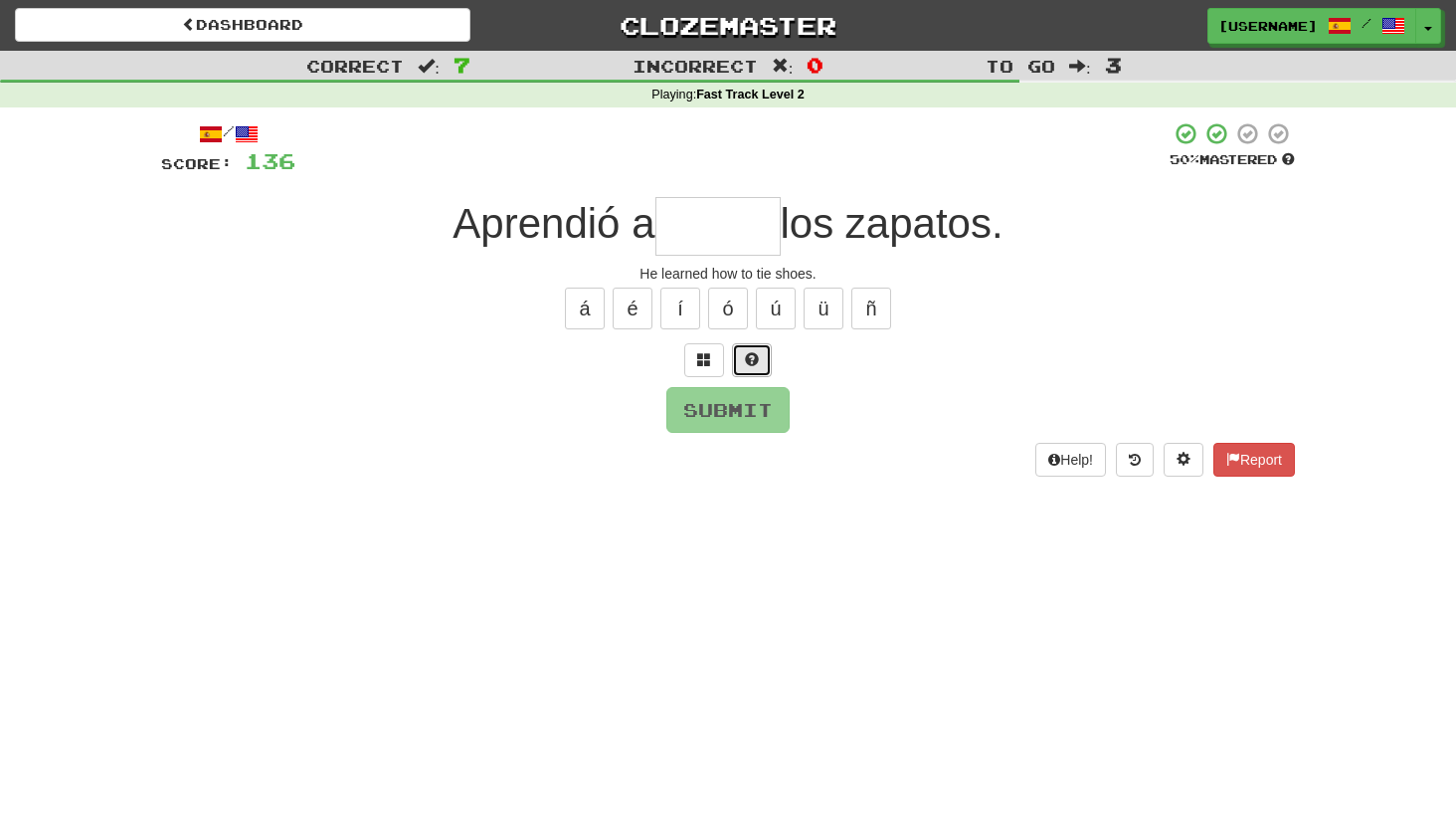 click at bounding box center (752, 359) 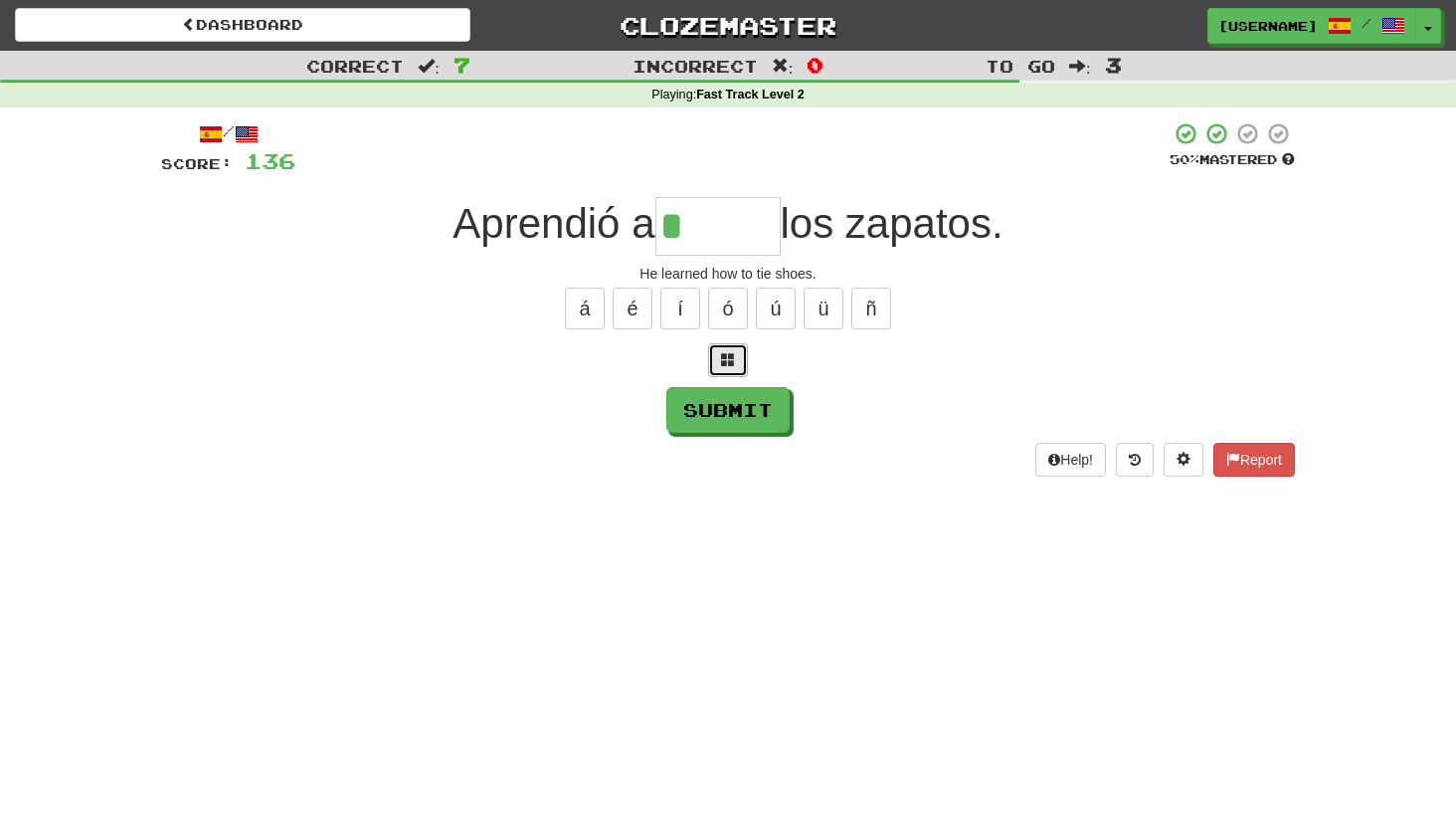click at bounding box center (728, 359) 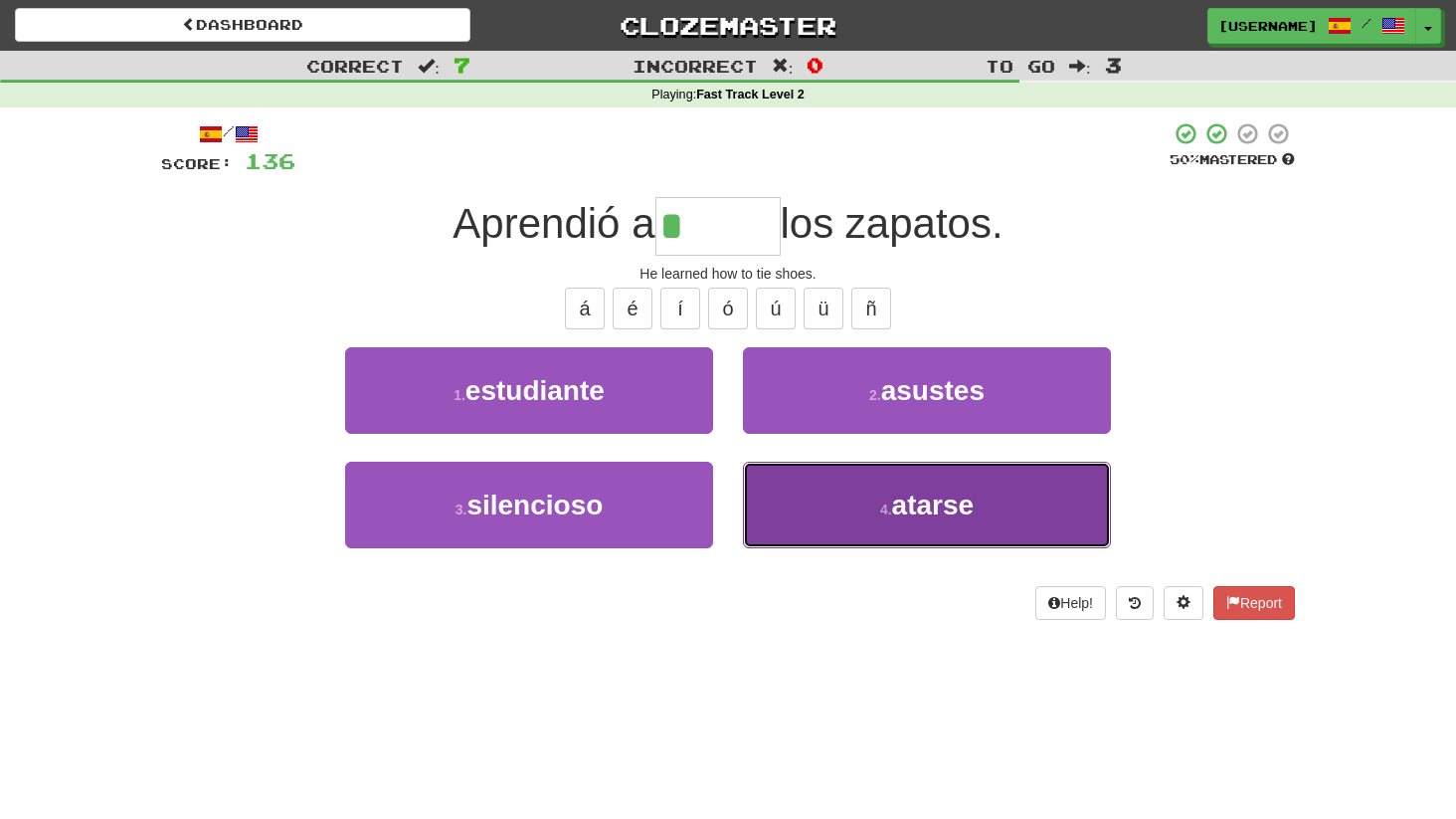click on "4 .  atarse" at bounding box center (927, 505) 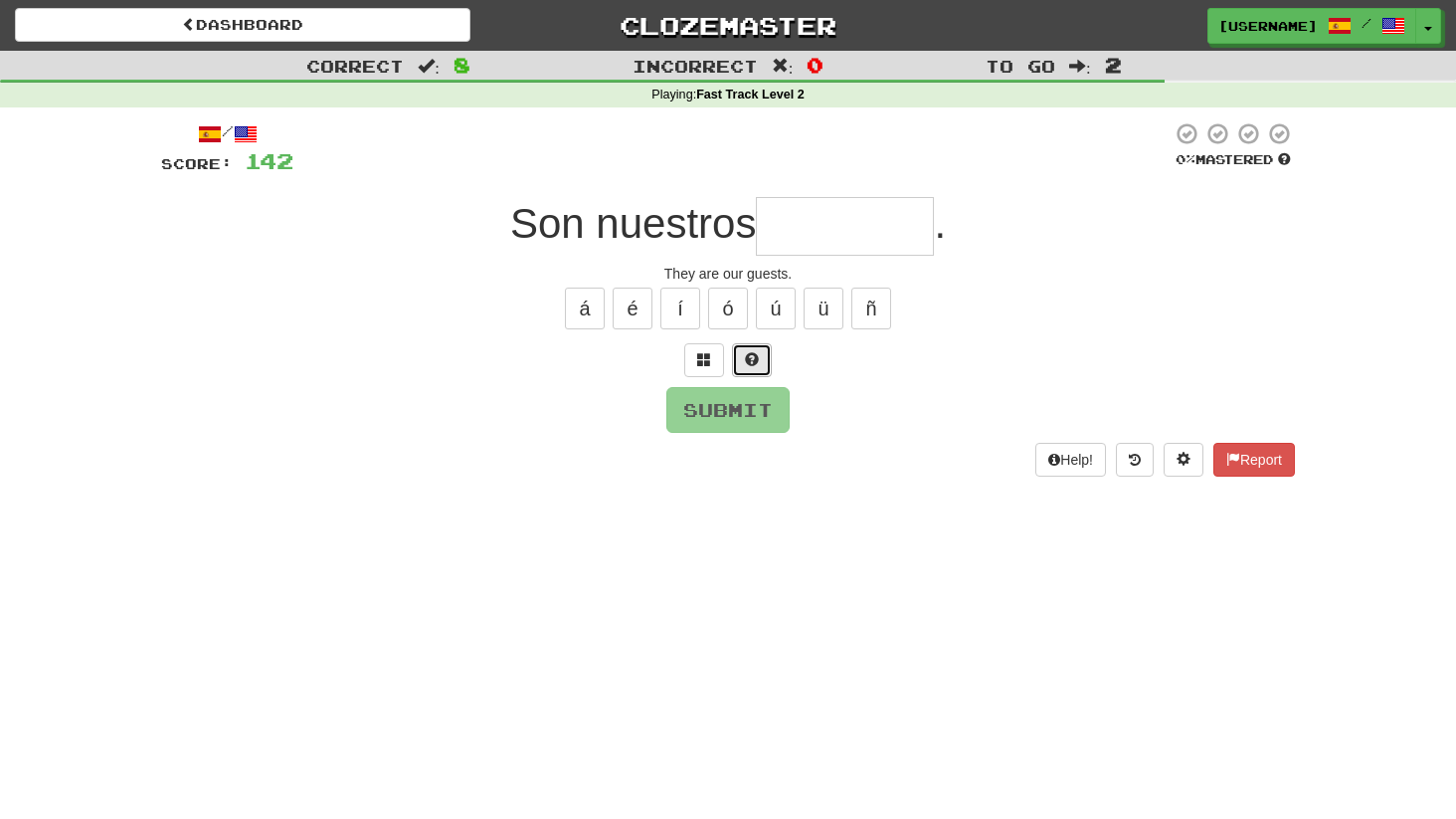 click at bounding box center [752, 359] 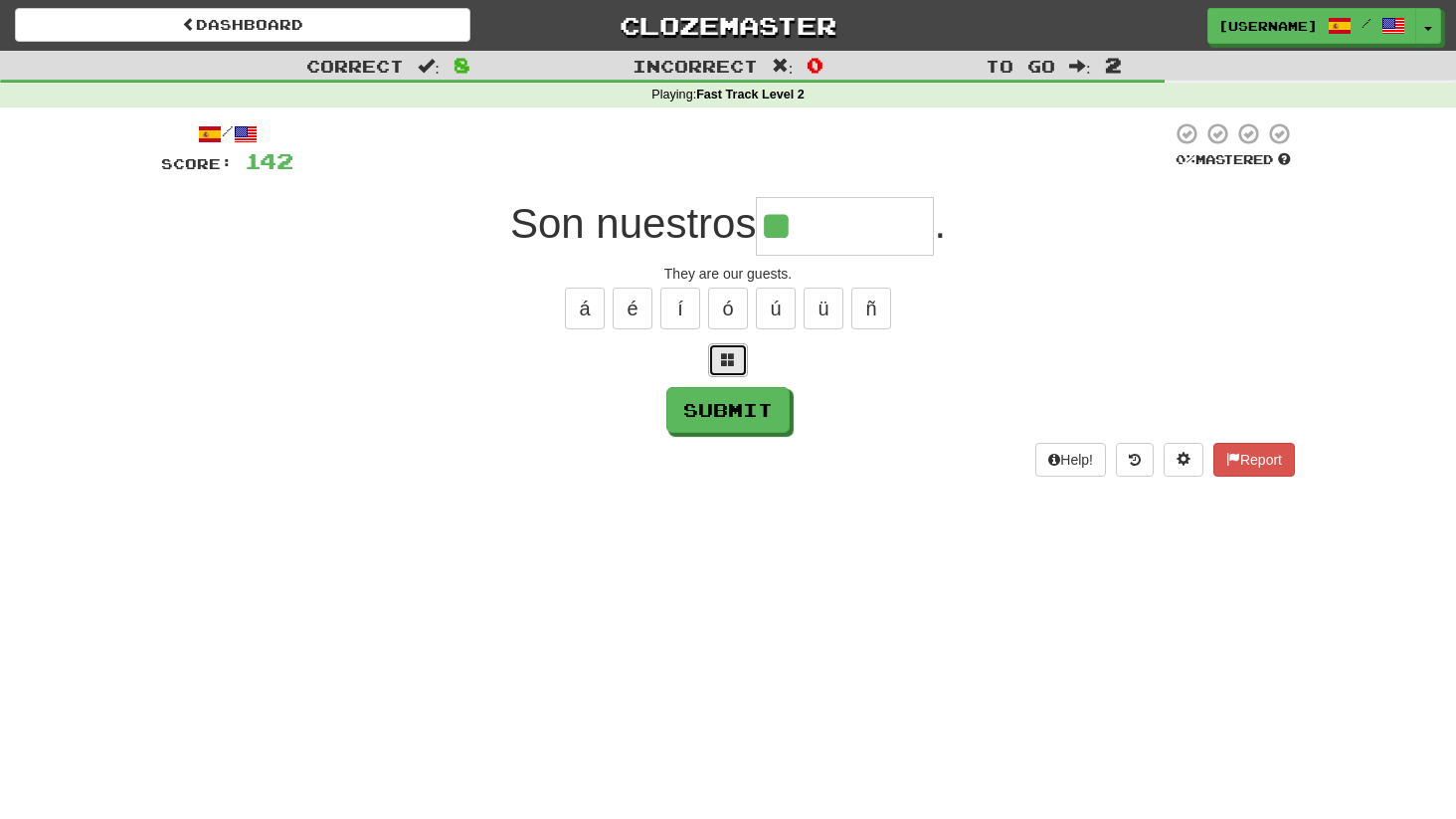 click at bounding box center (728, 359) 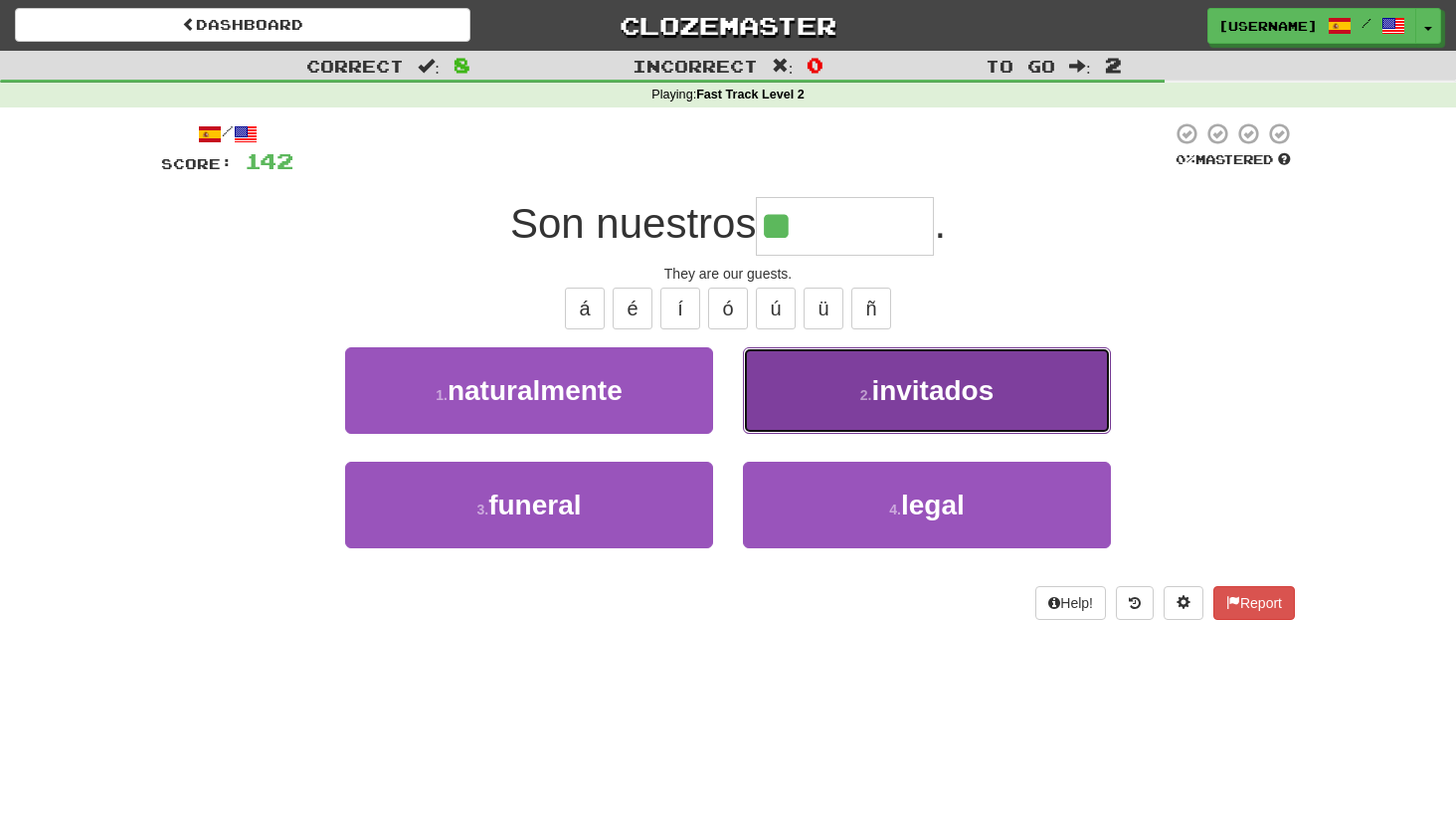 click on "invitados" at bounding box center [932, 390] 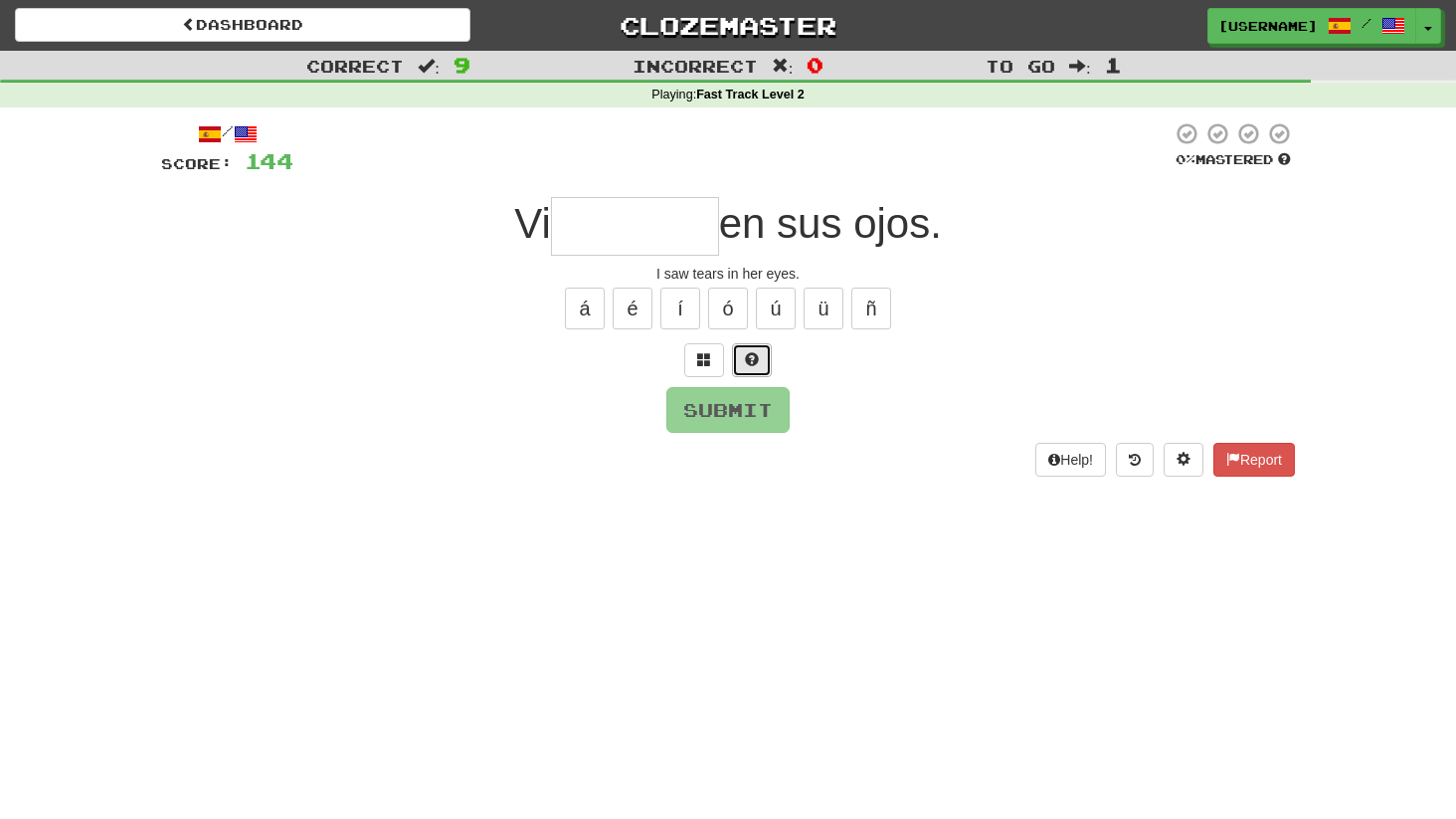 click at bounding box center (752, 359) 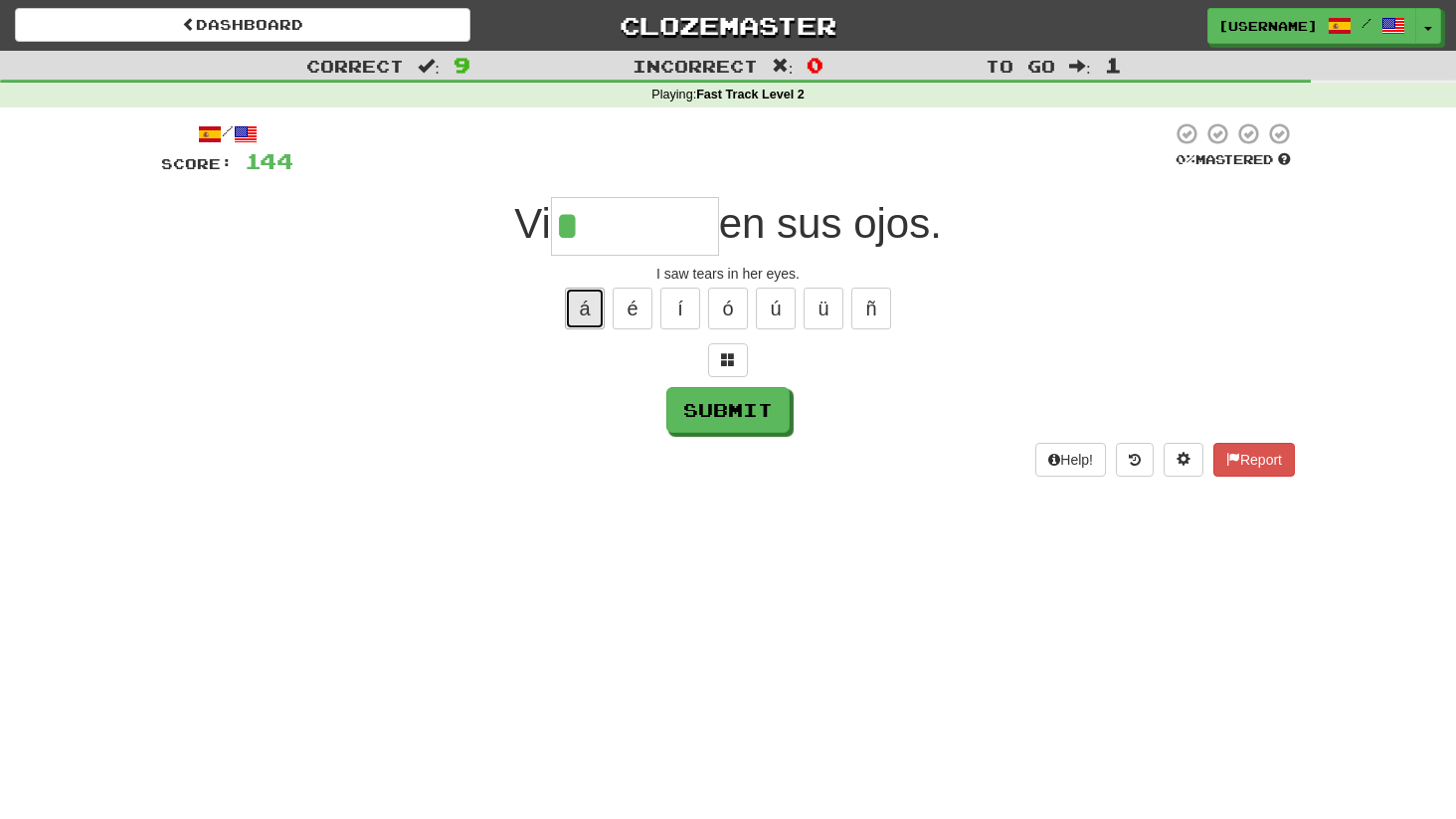 click on "á" at bounding box center [585, 308] 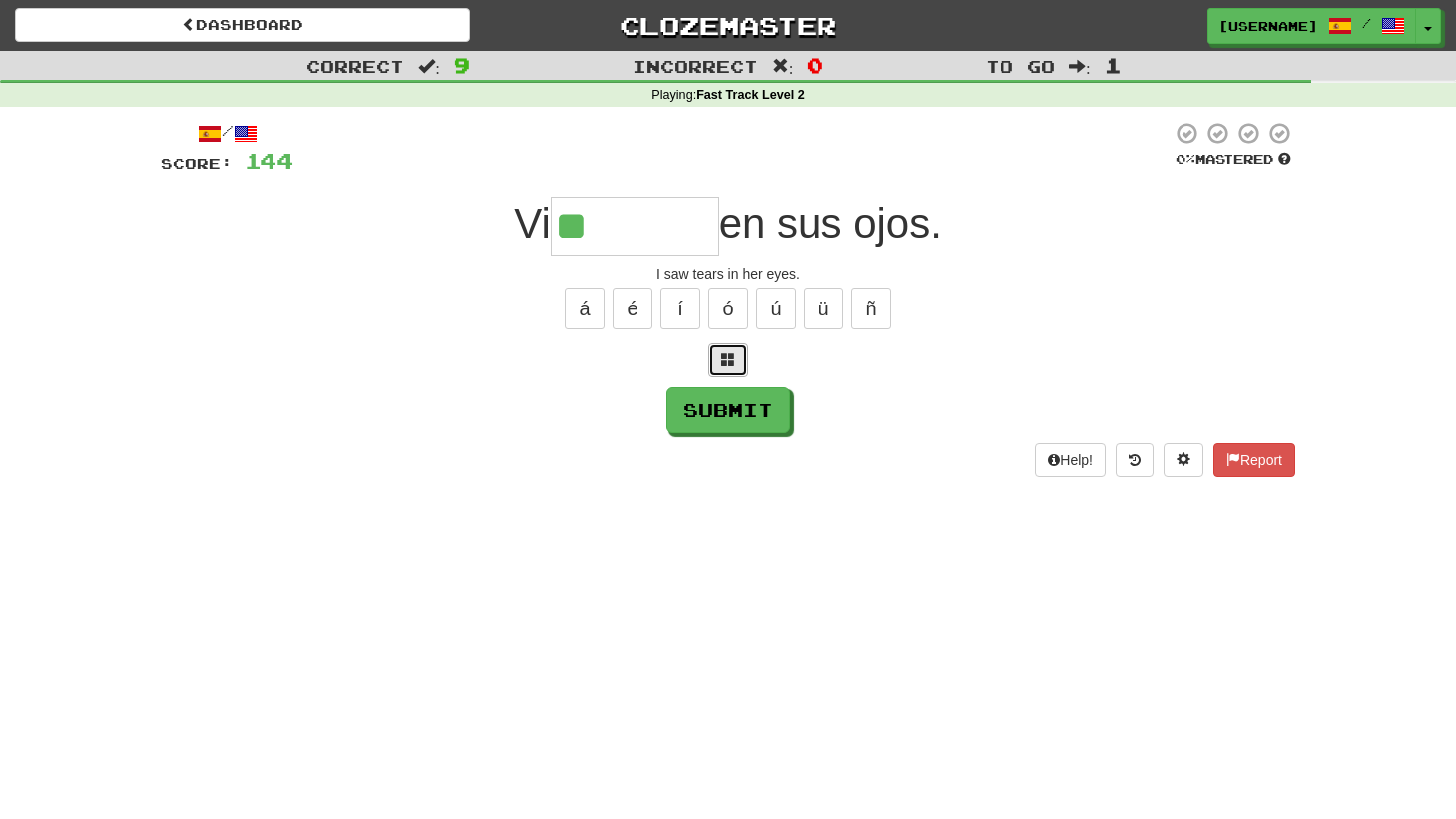 click at bounding box center [728, 360] 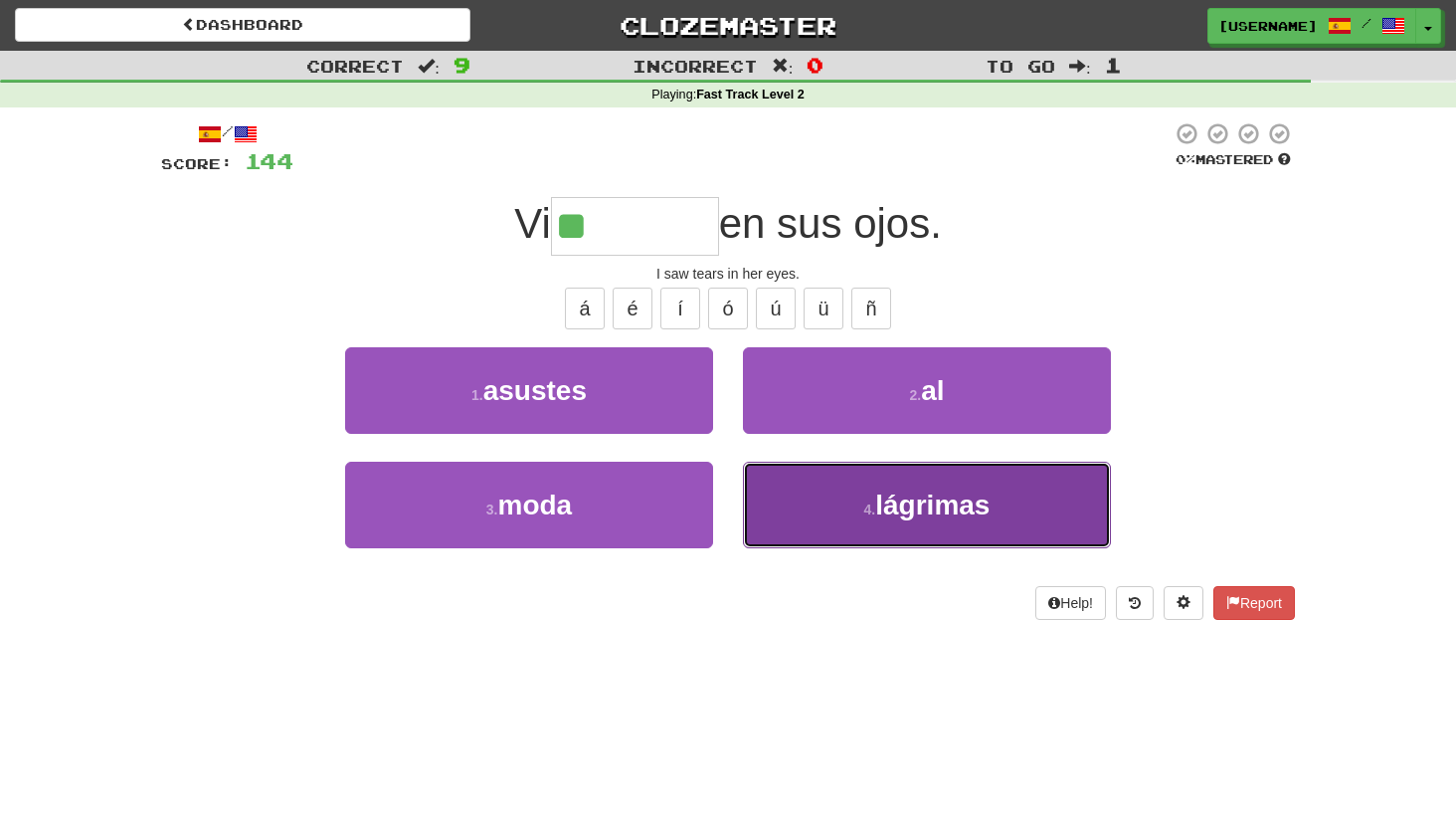 click on "4 .  lágrimas" at bounding box center [927, 505] 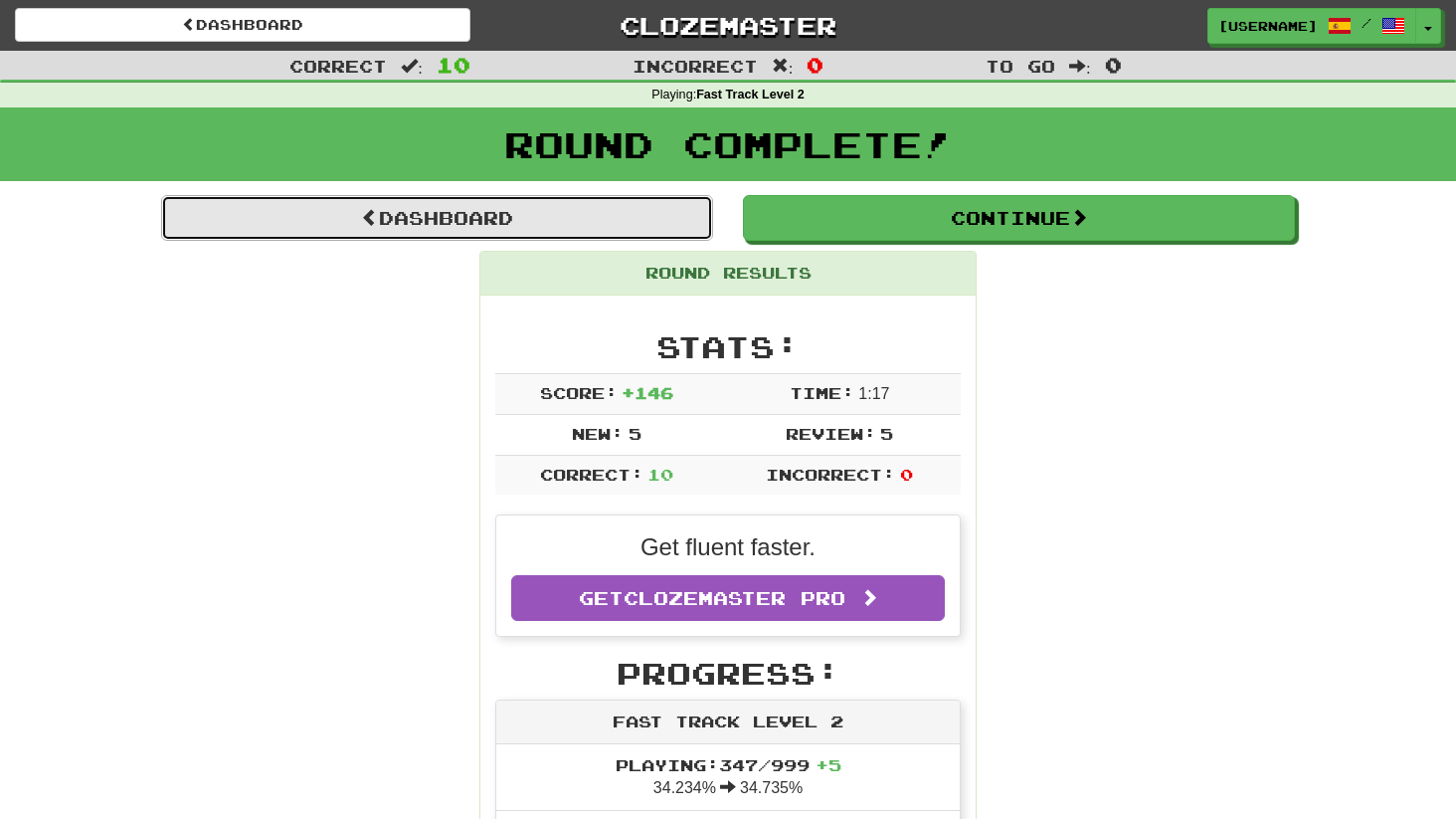 click on "Dashboard" at bounding box center (437, 218) 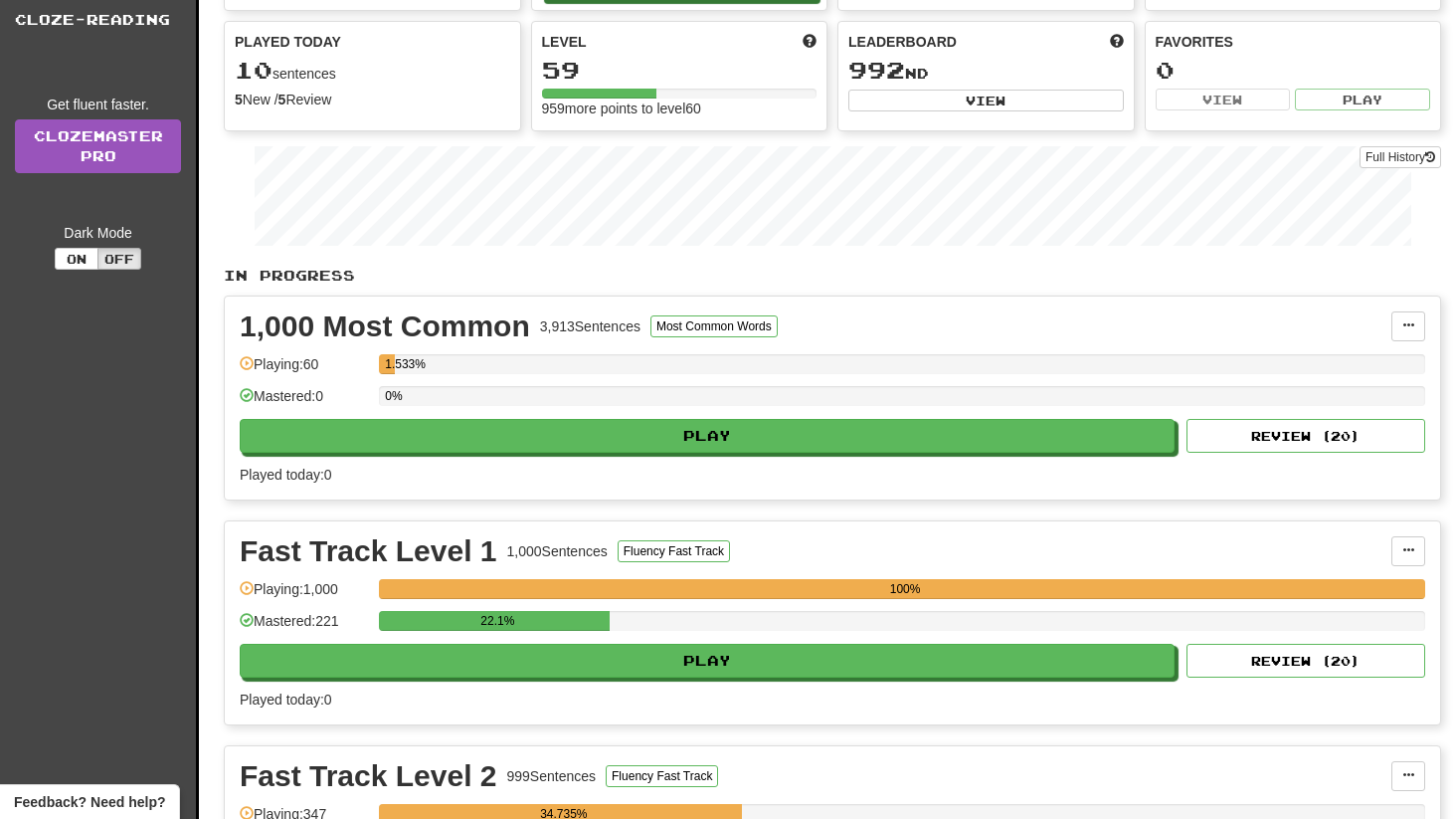 scroll, scrollTop: 179, scrollLeft: 0, axis: vertical 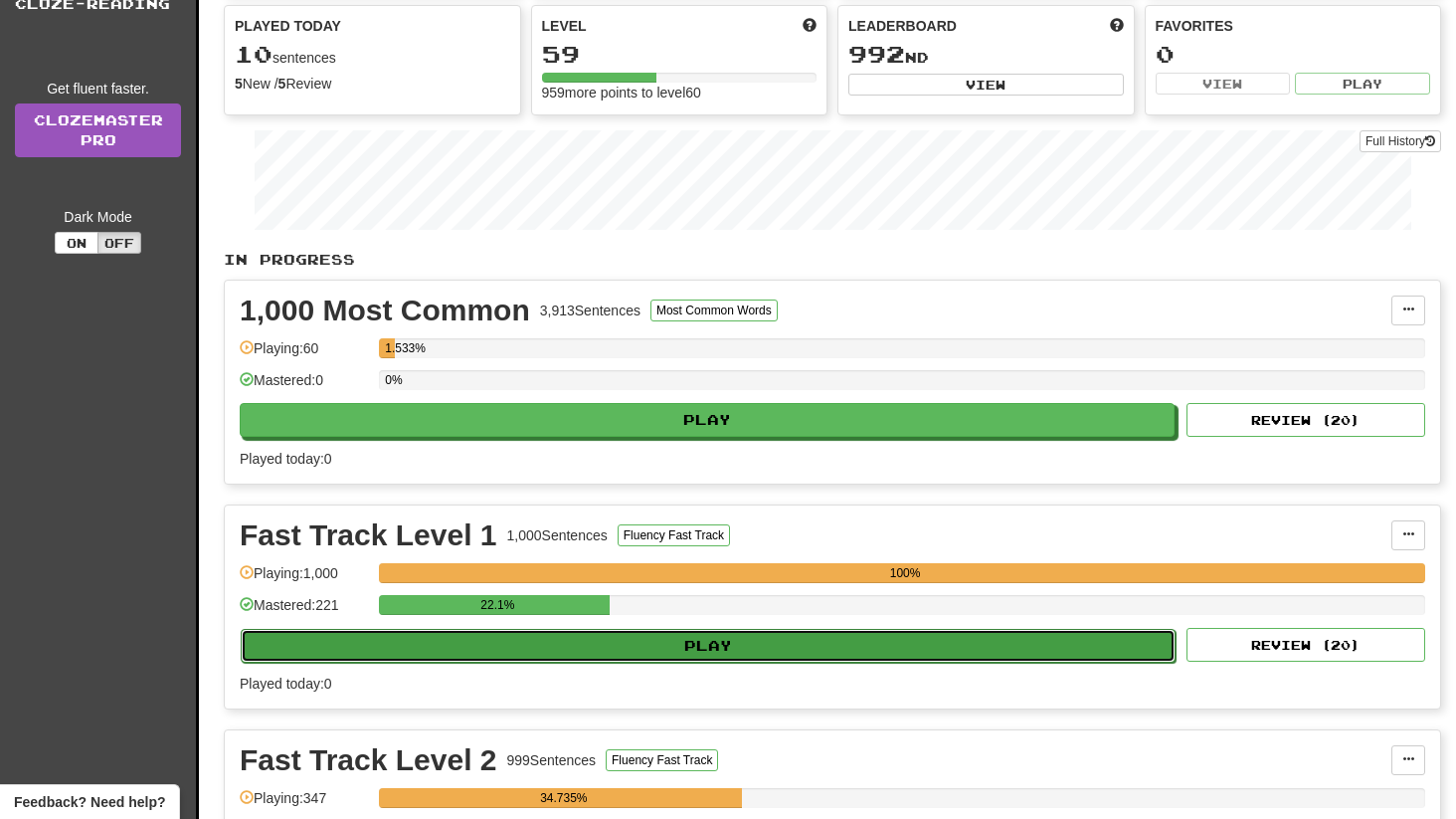 click on "Play" at bounding box center (708, 646) 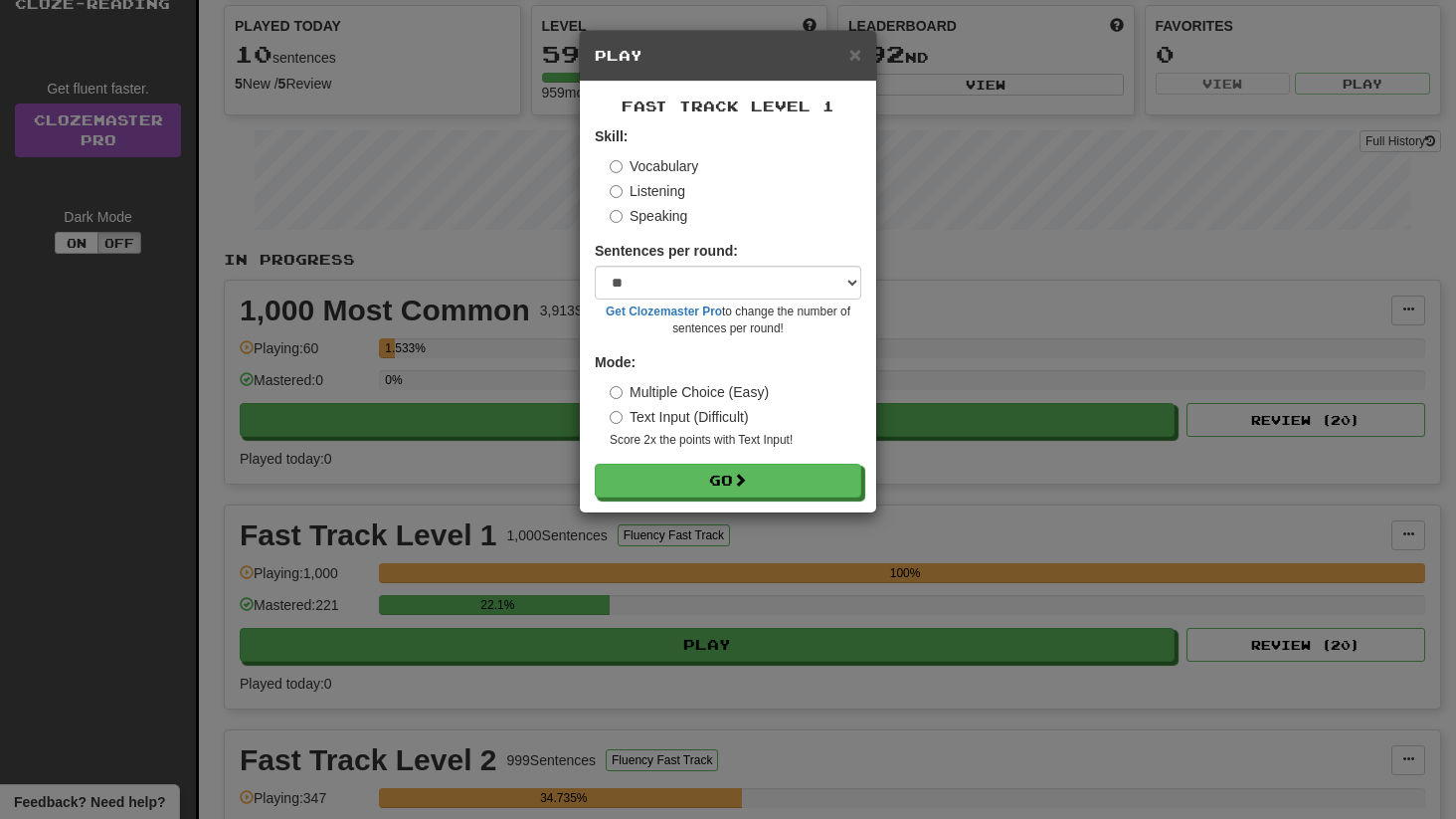 click on "Listening" at bounding box center [647, 191] 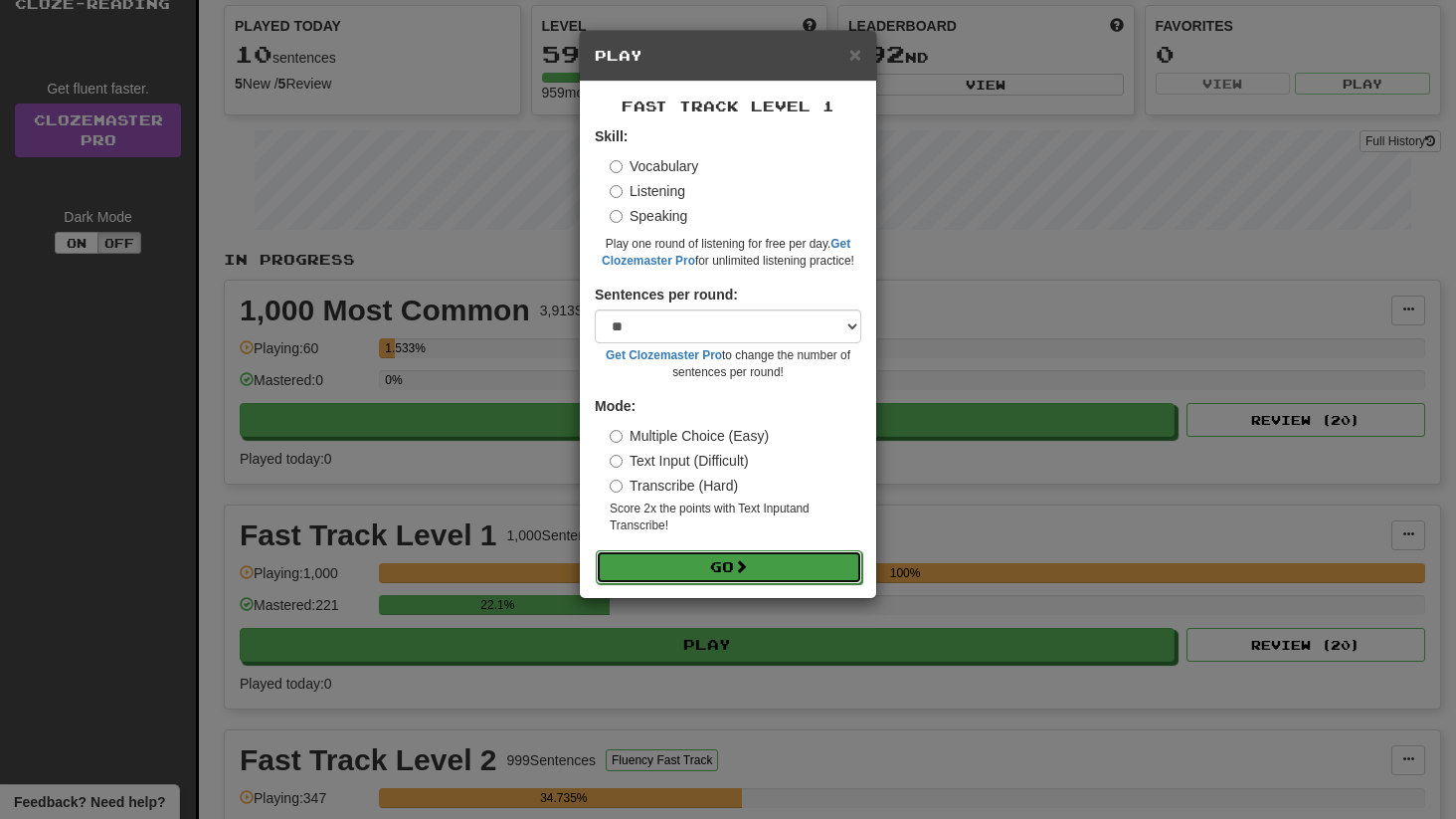 click on "Go" at bounding box center (729, 567) 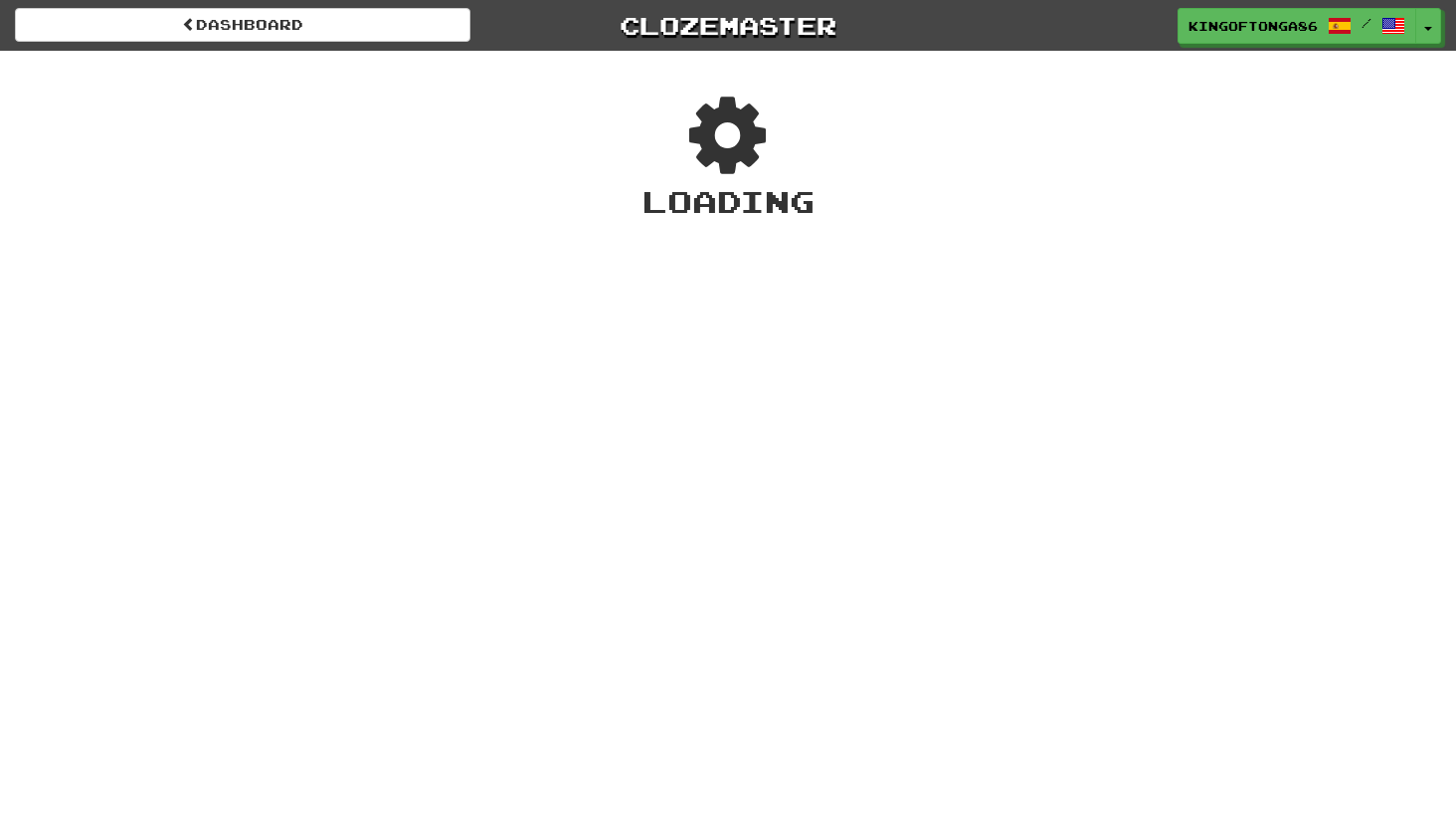scroll, scrollTop: 0, scrollLeft: 0, axis: both 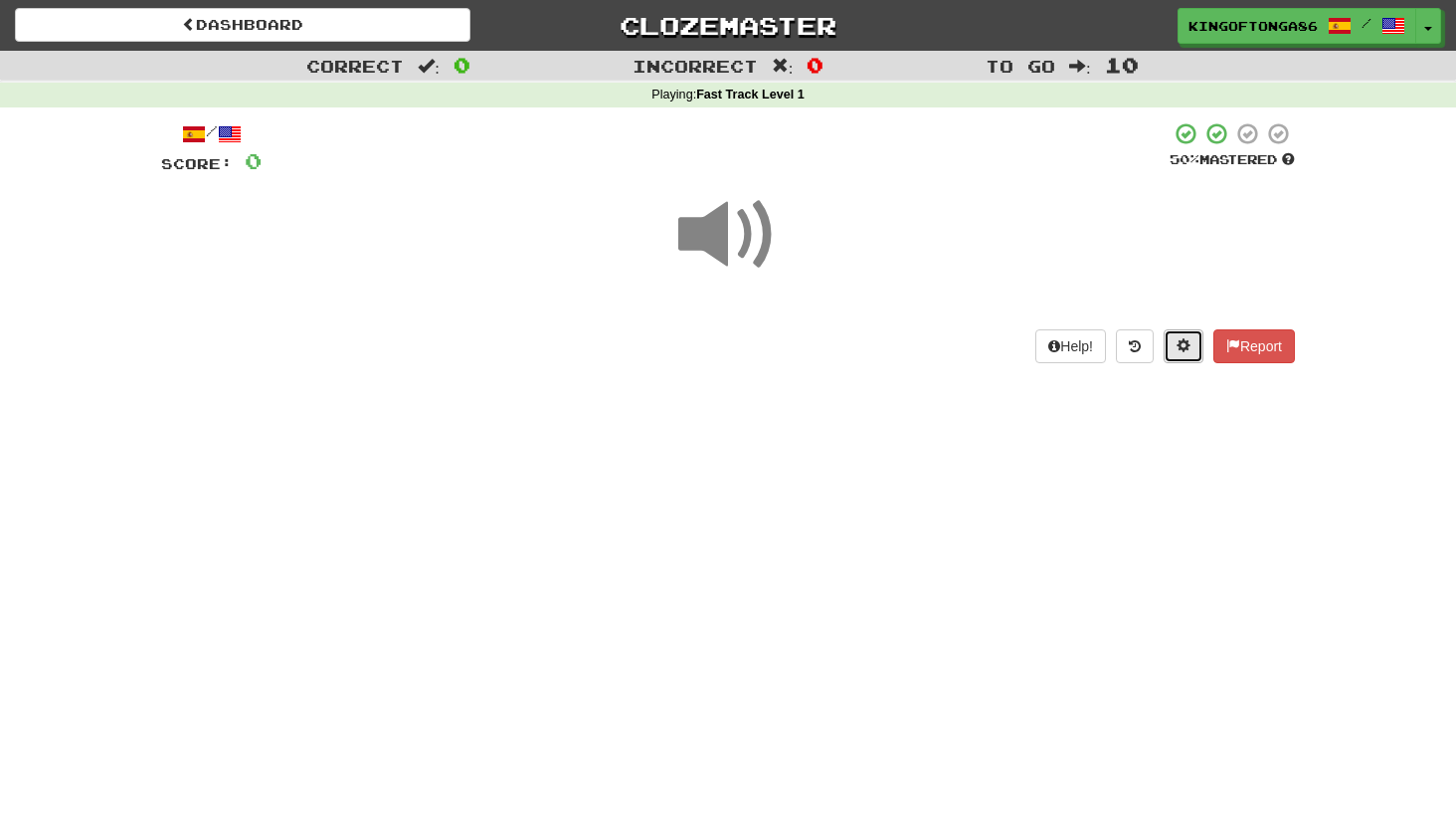 click at bounding box center (1183, 346) 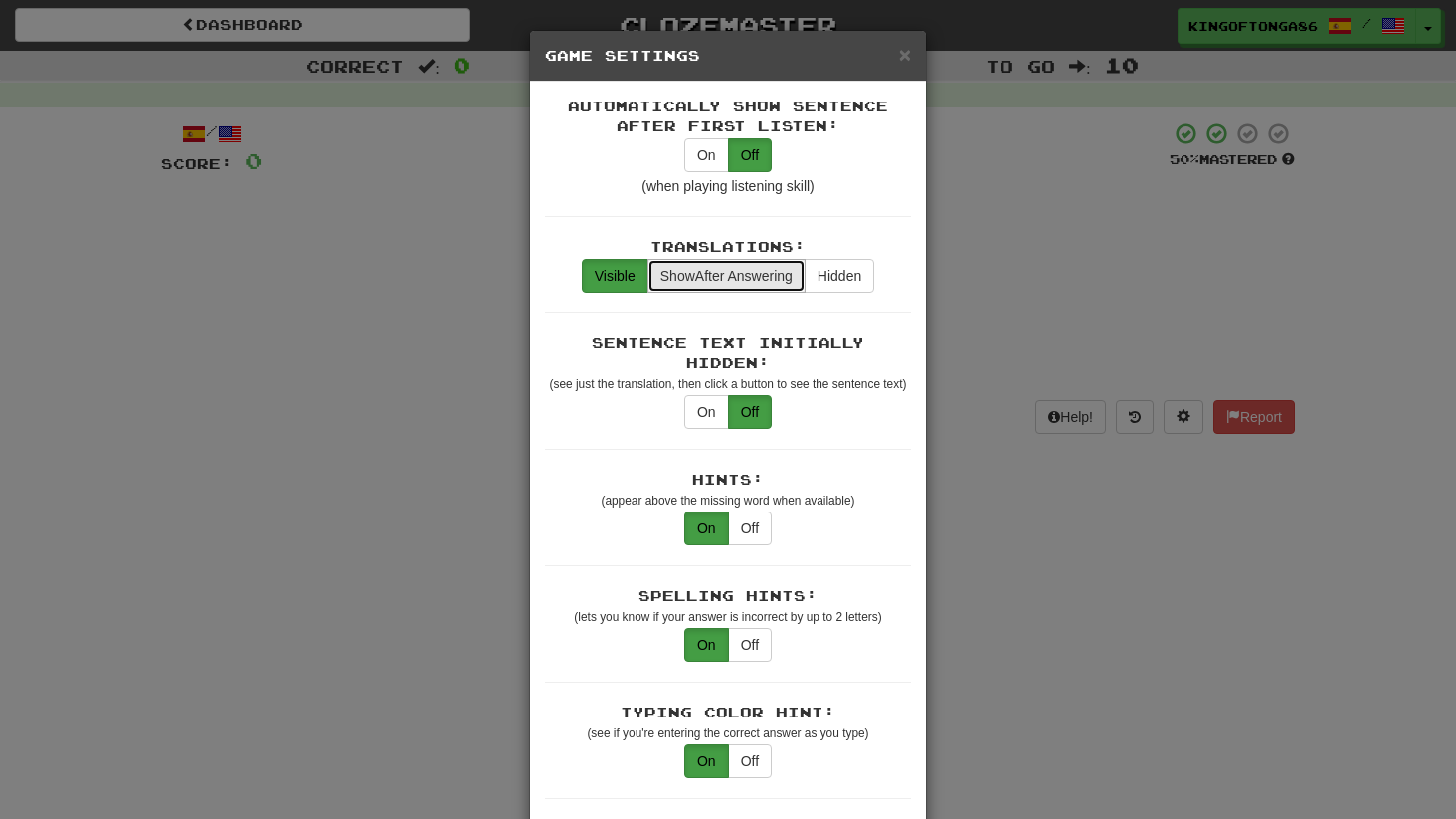 click on "Show  After Answering" at bounding box center [726, 276] 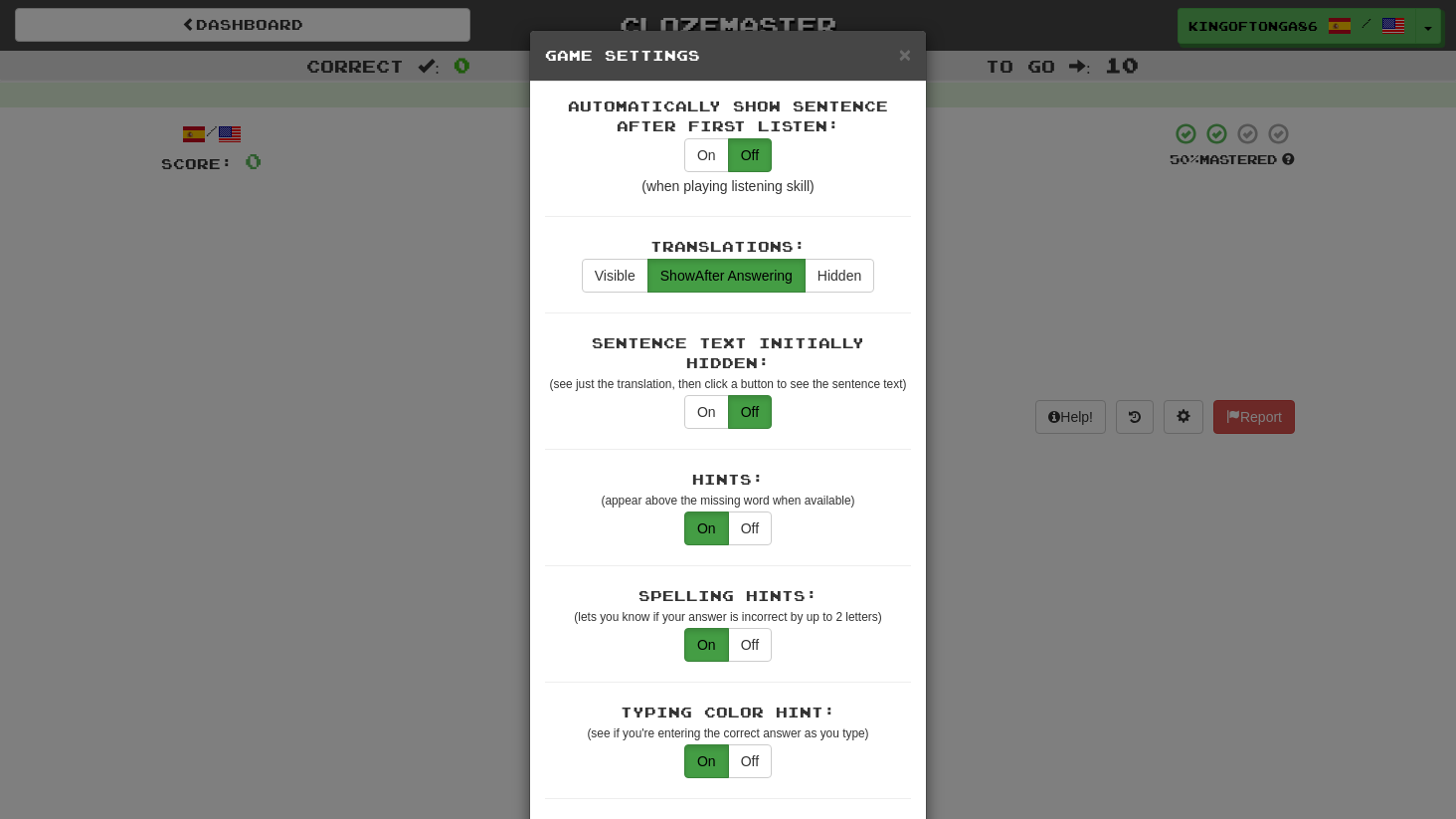 click on "× Game Settings Automatically Show Sentence After First Listen: On Off (when playing listening skill) Translations: Visible Show  After Answering Hidden Sentence Text Initially Hidden: (see just the translation, then click a button to see the sentence text) On Off Hints: (appear above the missing word when available) On Off Spelling Hints: (lets you know if your answer is incorrect by up to 2 letters) On Off Typing Color Hint: (see if you're entering the correct answer as you type) On Off Text Box Size: (text box size can change to match the missing word) Changes Always the Same Enter Submits Empty: (pressing Enter when the input is empty will submit a blank answer) On Off Clear After Answering: (keypress clears the text input after answering so you can practice re-typing the answer) On Off Image Toggle: (toggle button, if sentence image available) After Answering Before and After Off Image Background: (use sentence image as background, if available) On Off Pronunciation: On Off Sound Effects: On Off On Off" at bounding box center [728, 409] 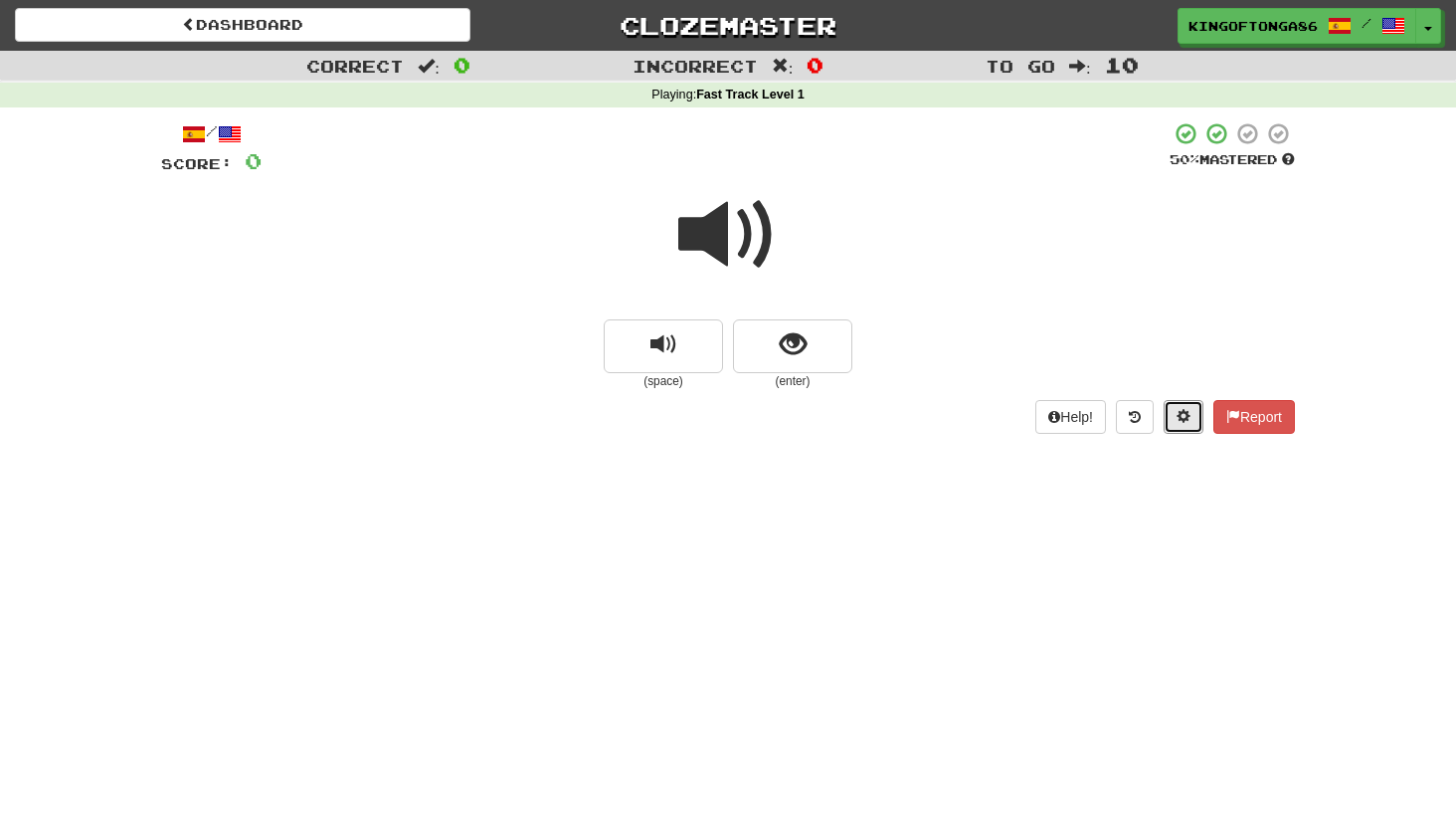 type 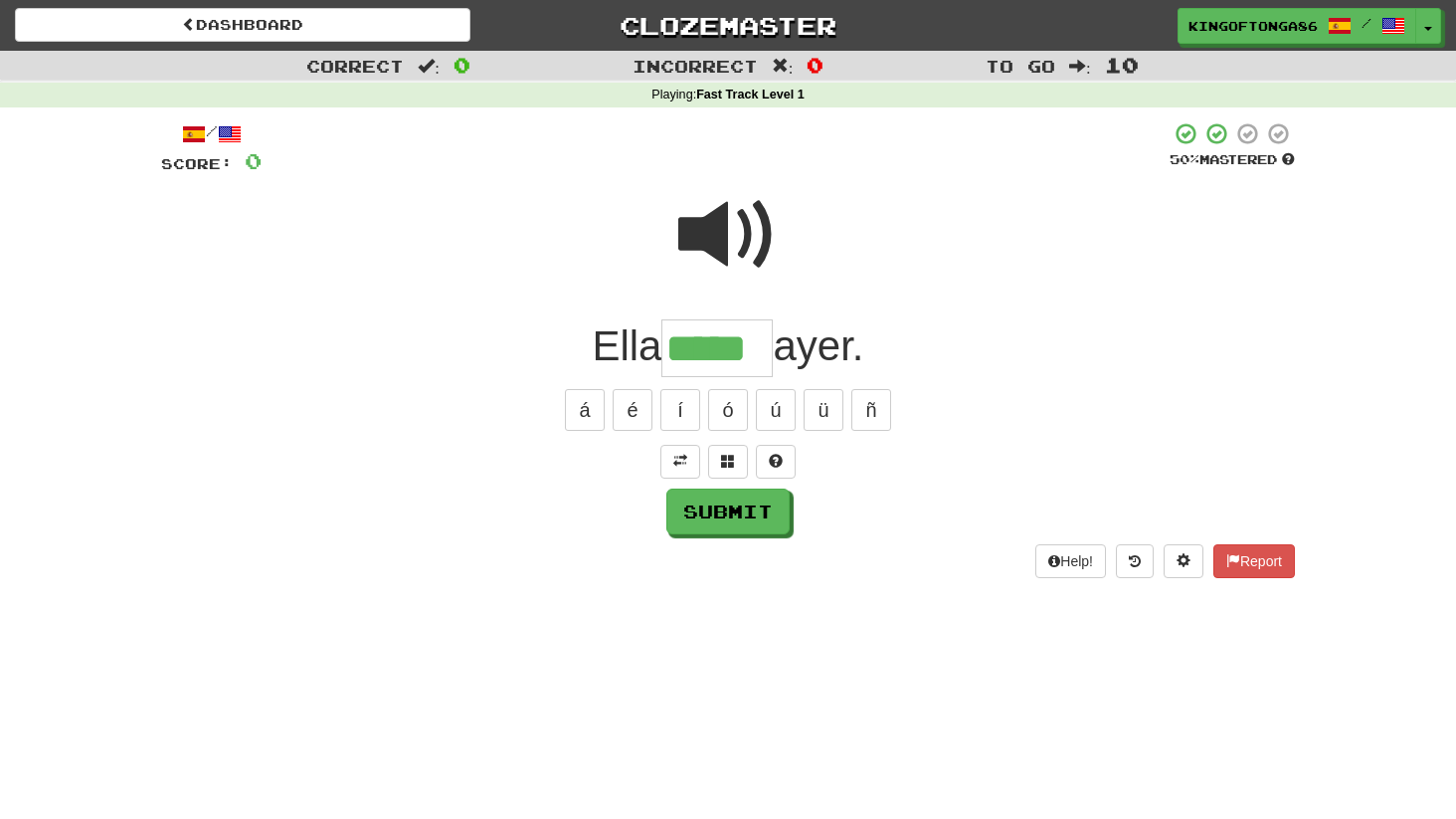 type on "*****" 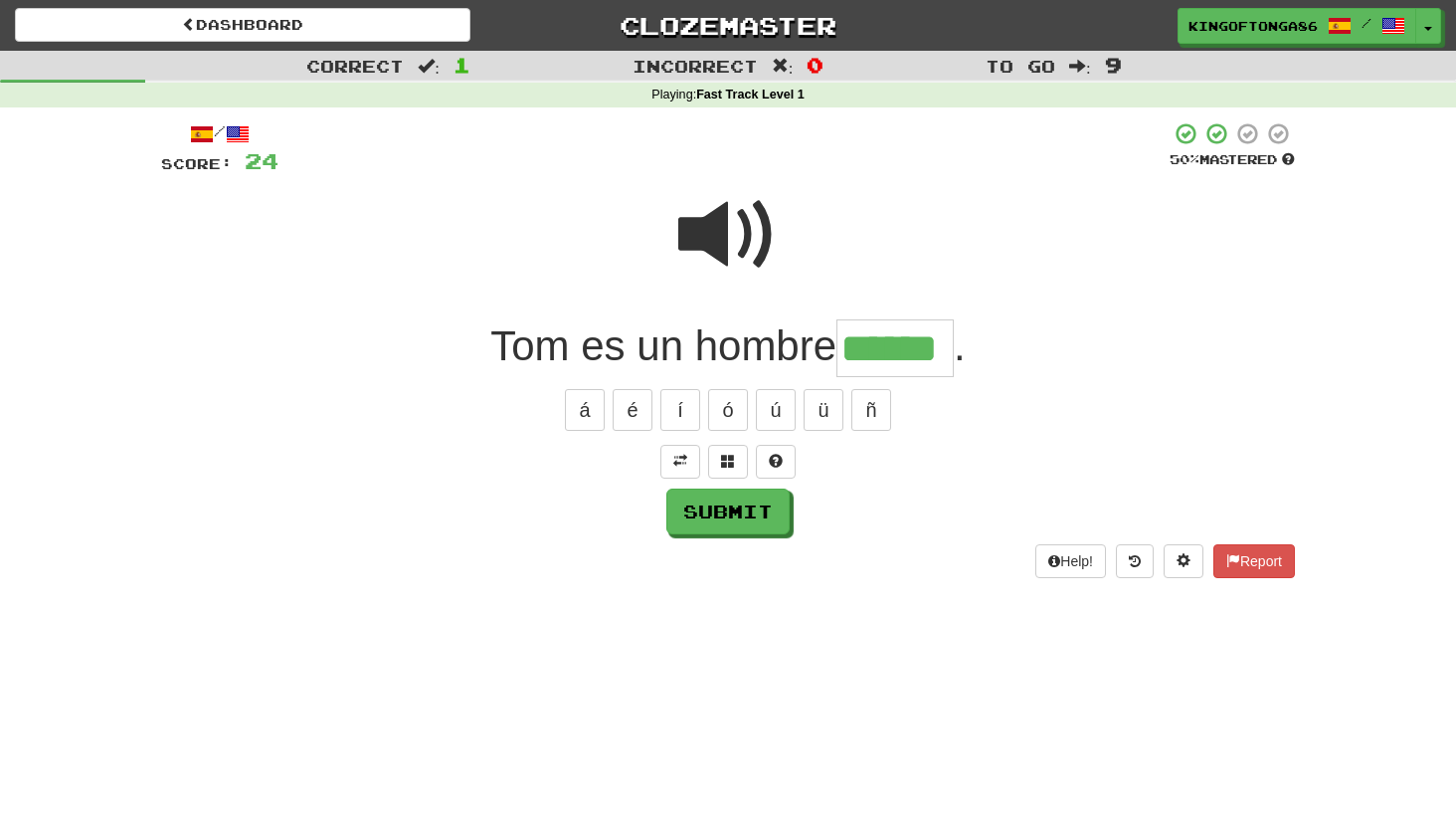 type on "******" 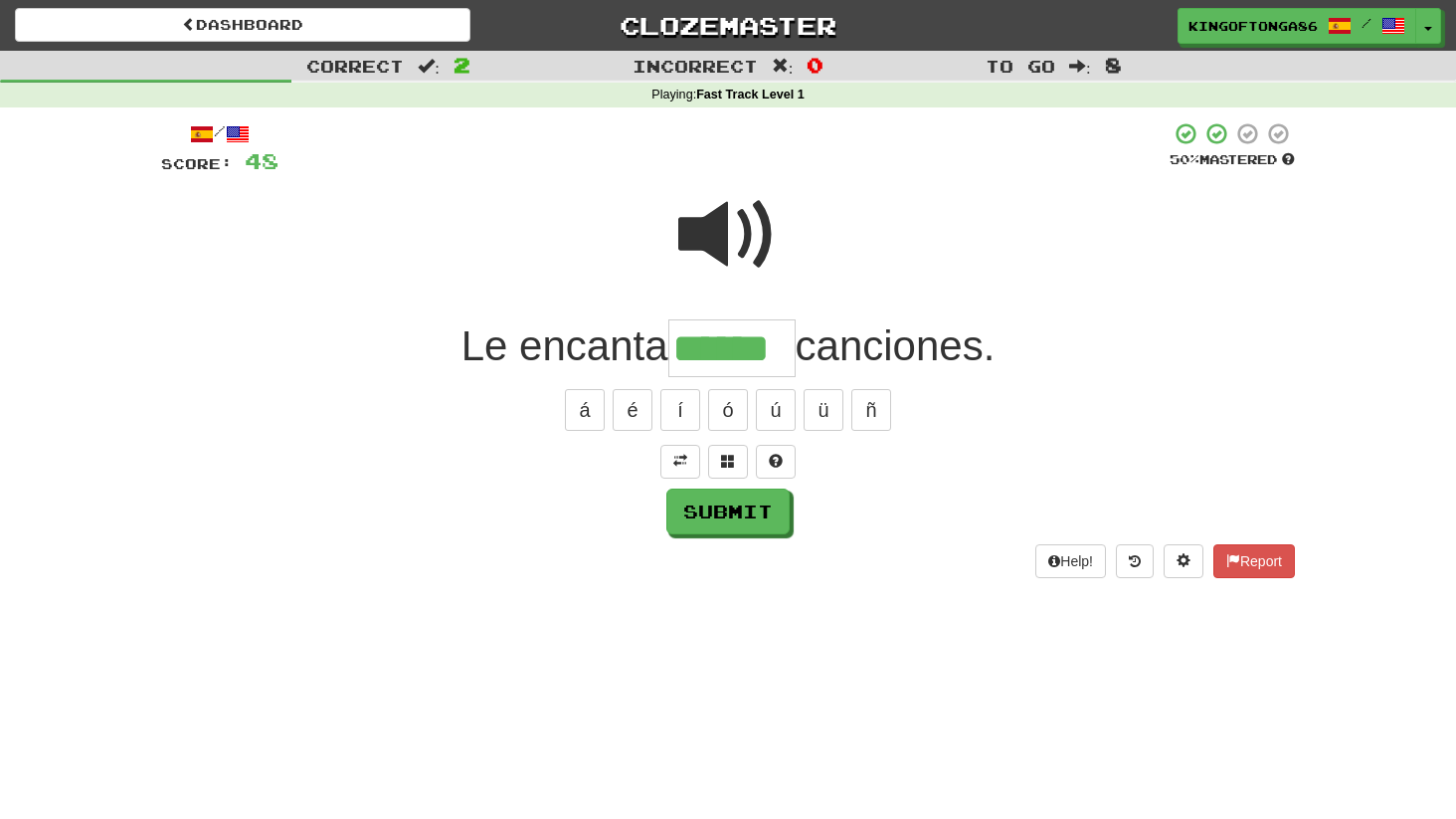 type on "******" 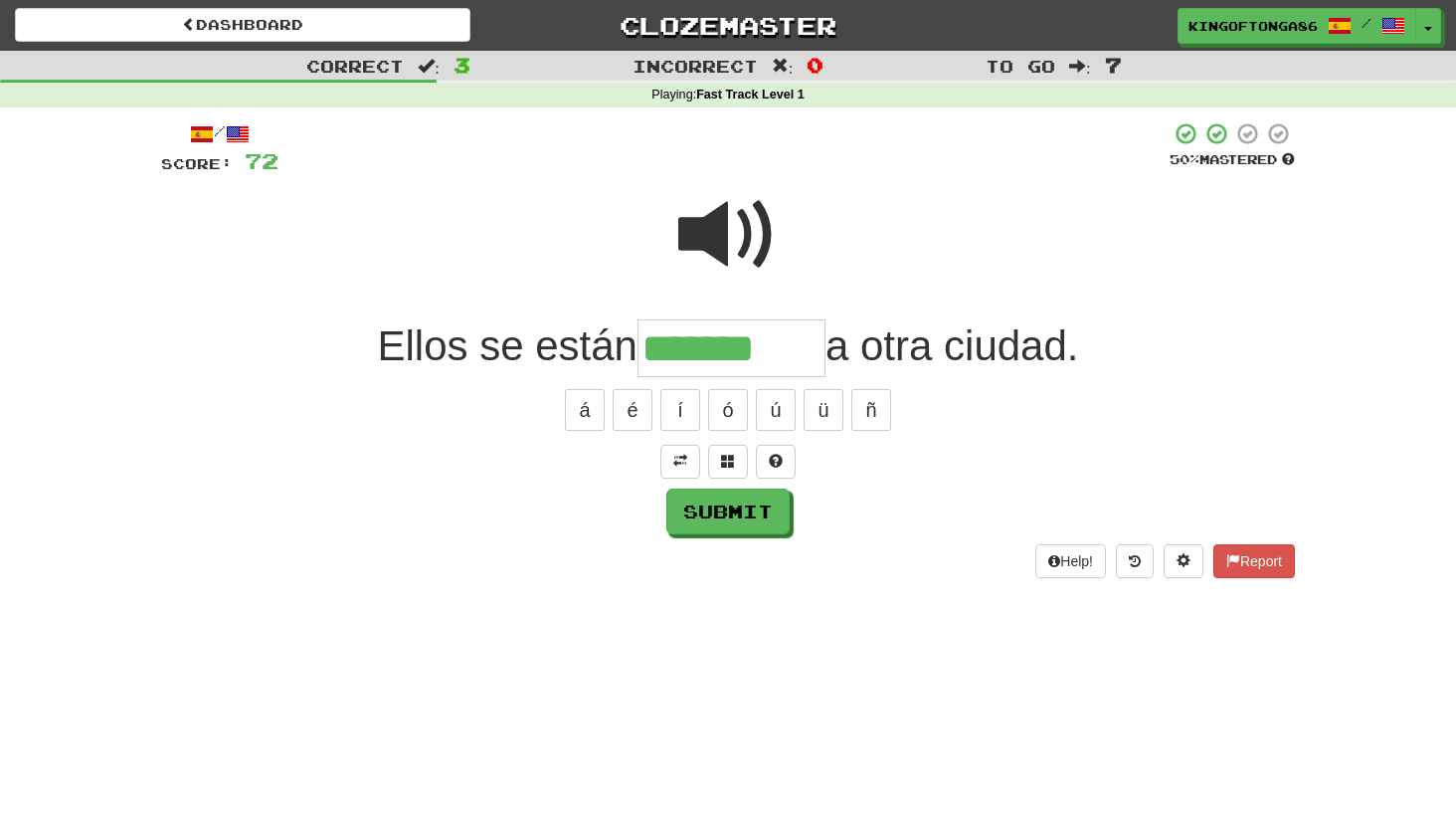 type on "*******" 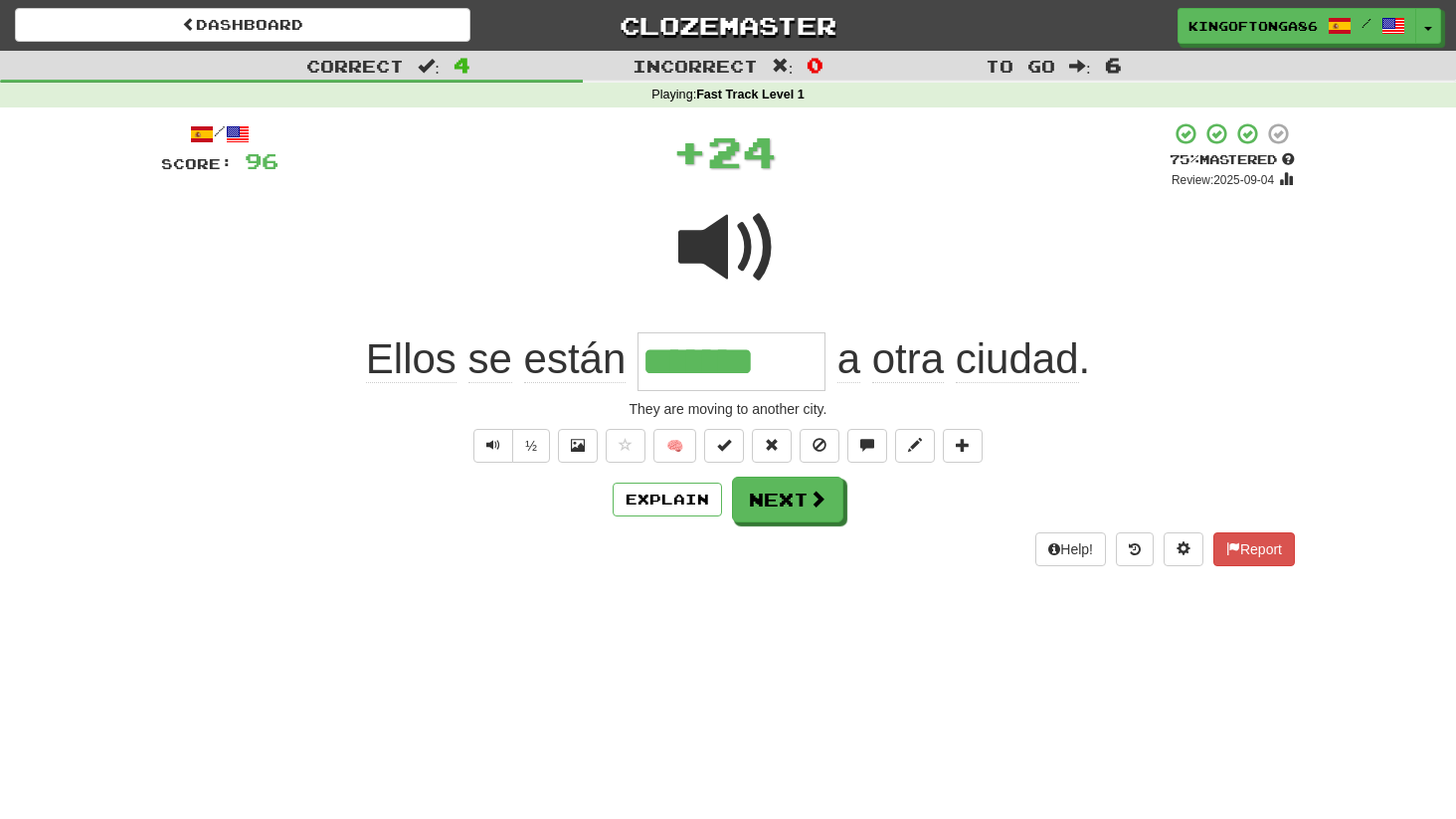 click at bounding box center [728, 248] 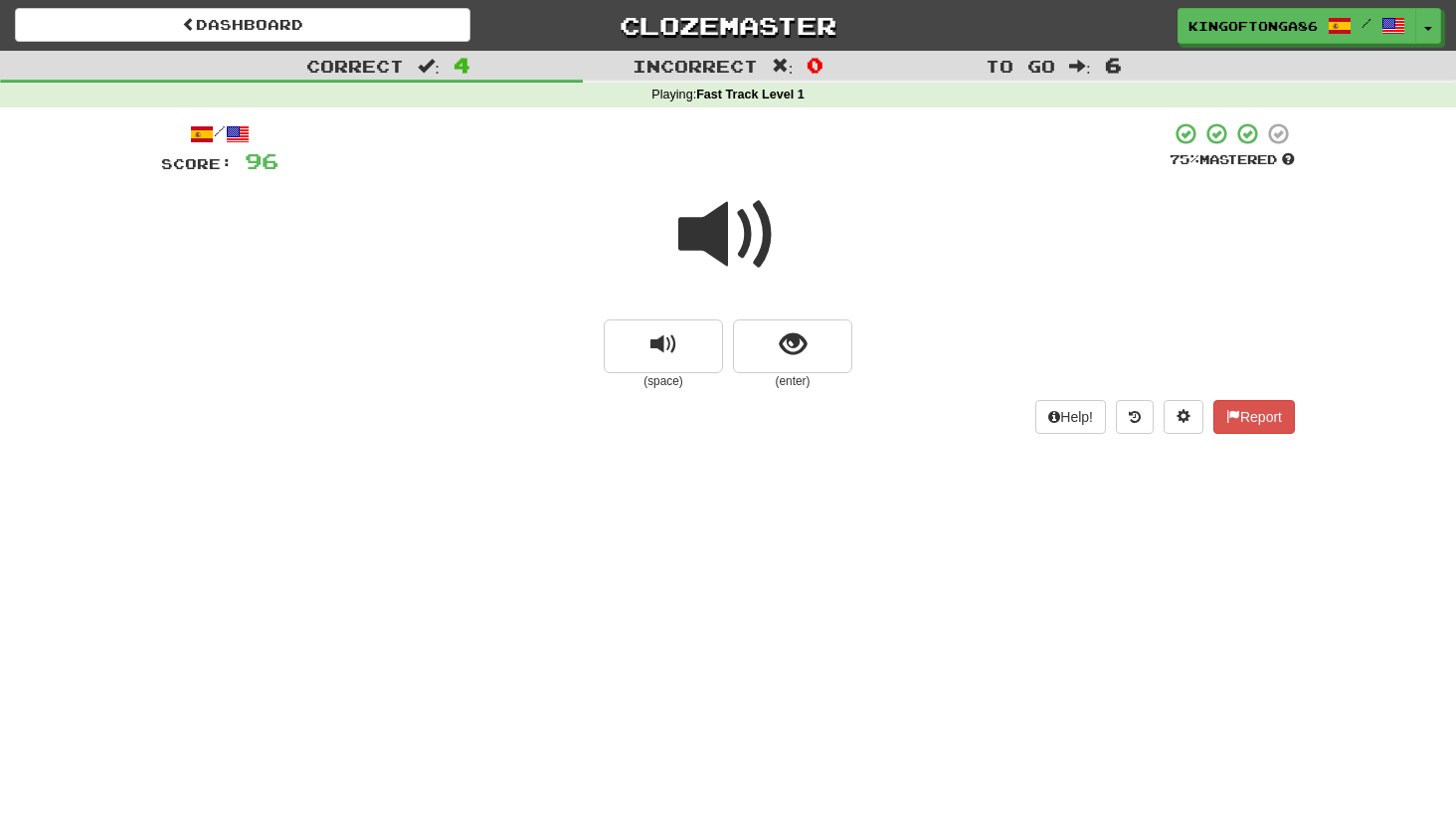 click at bounding box center [728, 235] 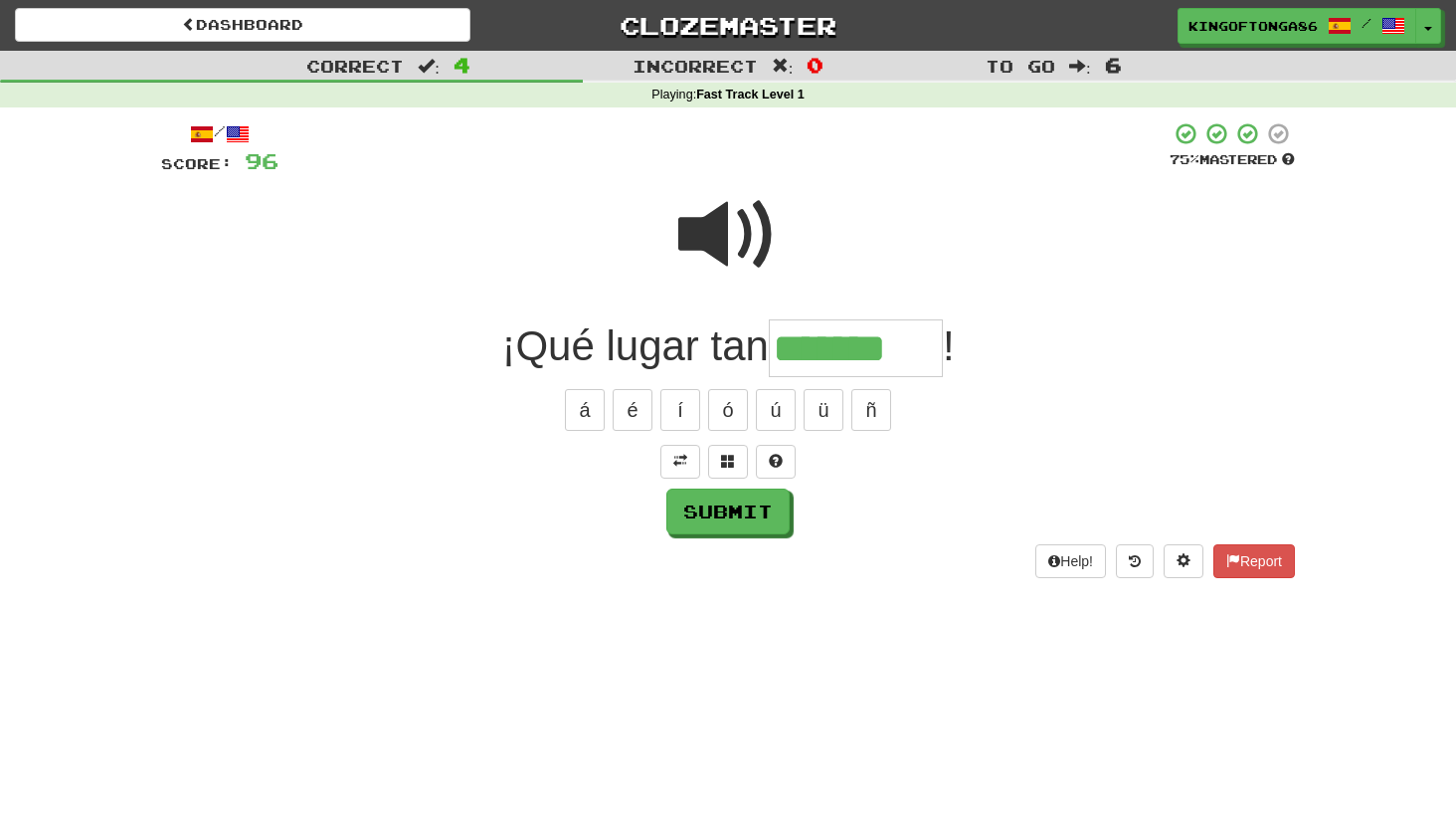 type on "*******" 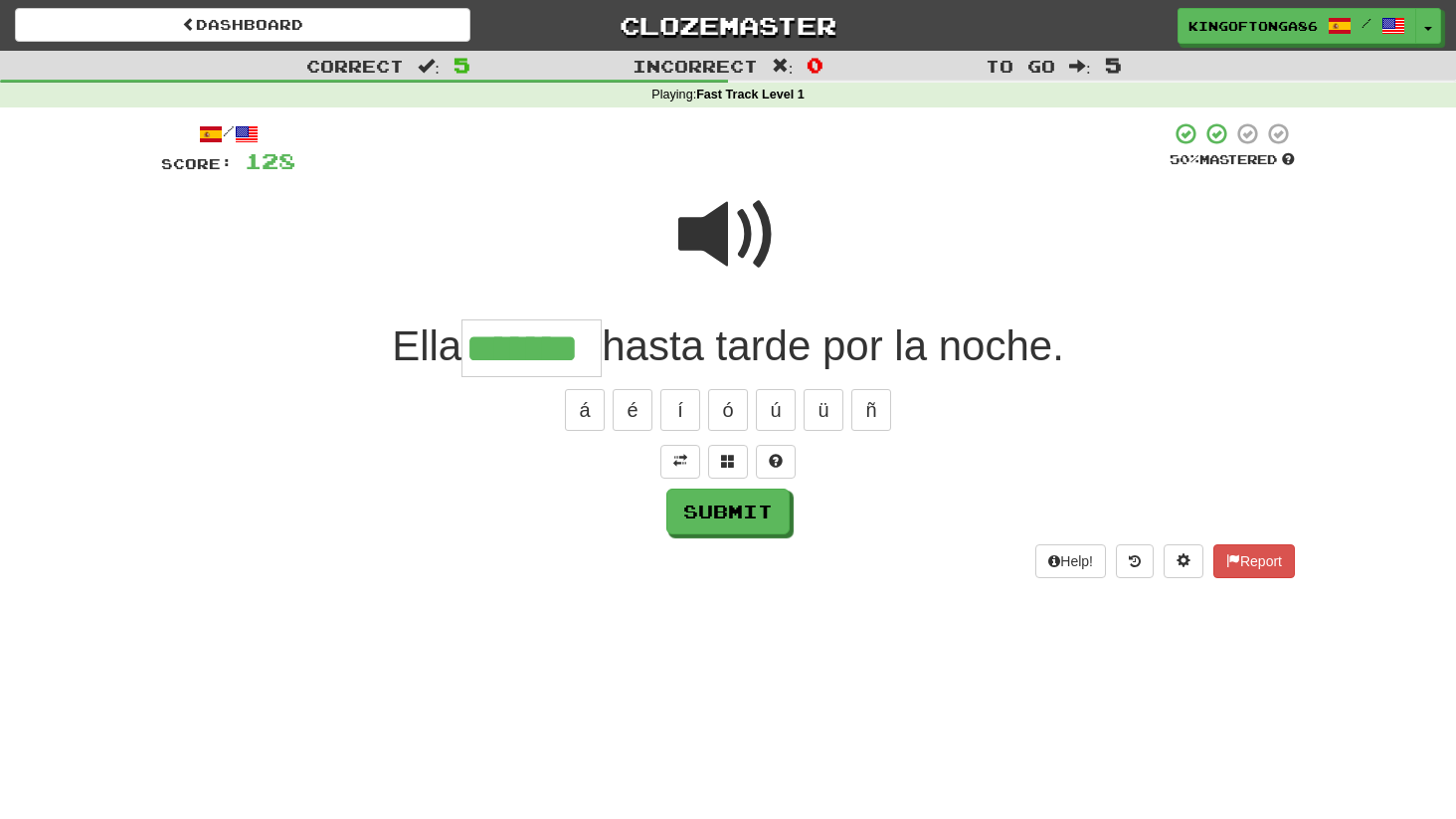 type on "*******" 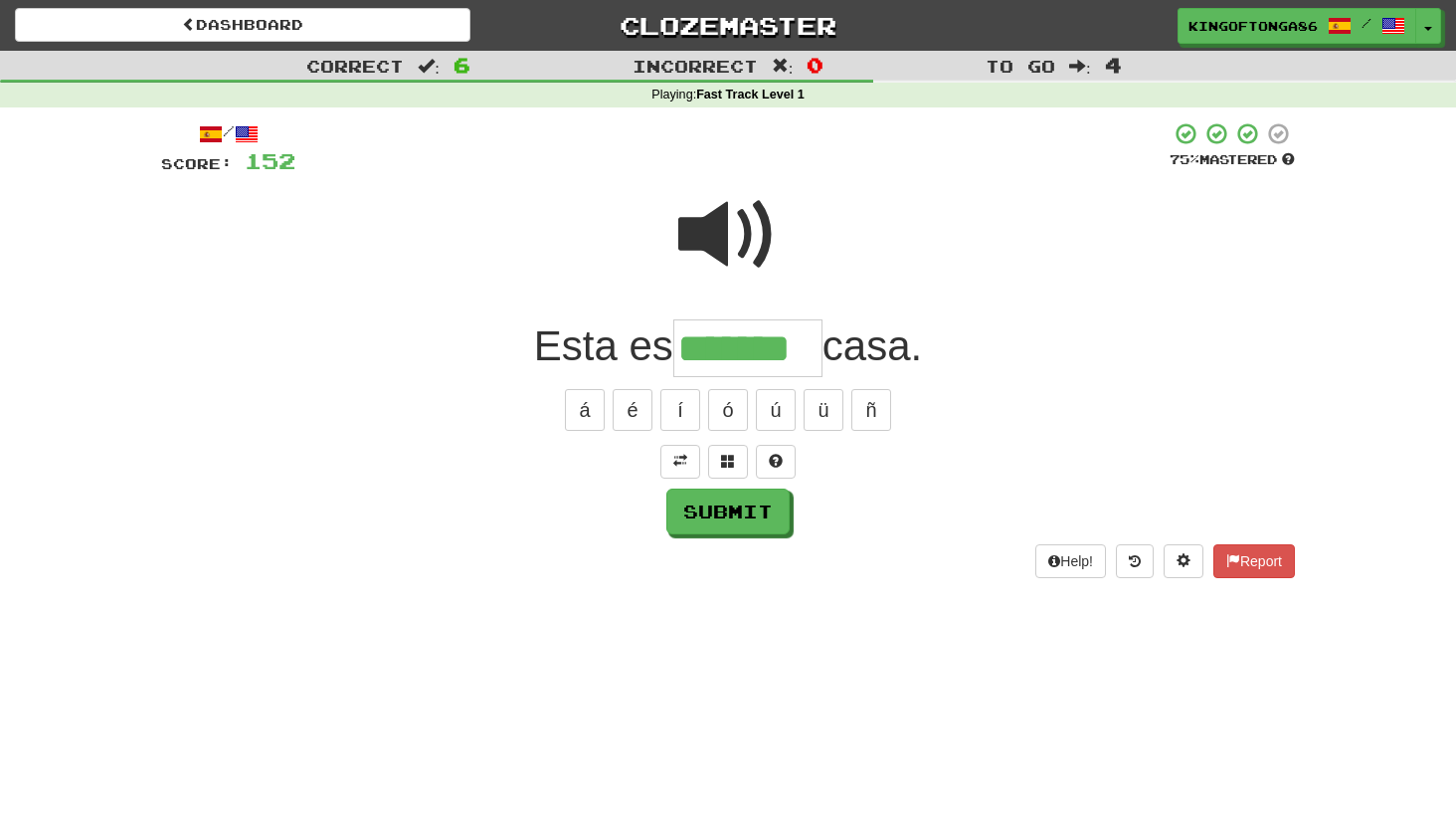 type on "*******" 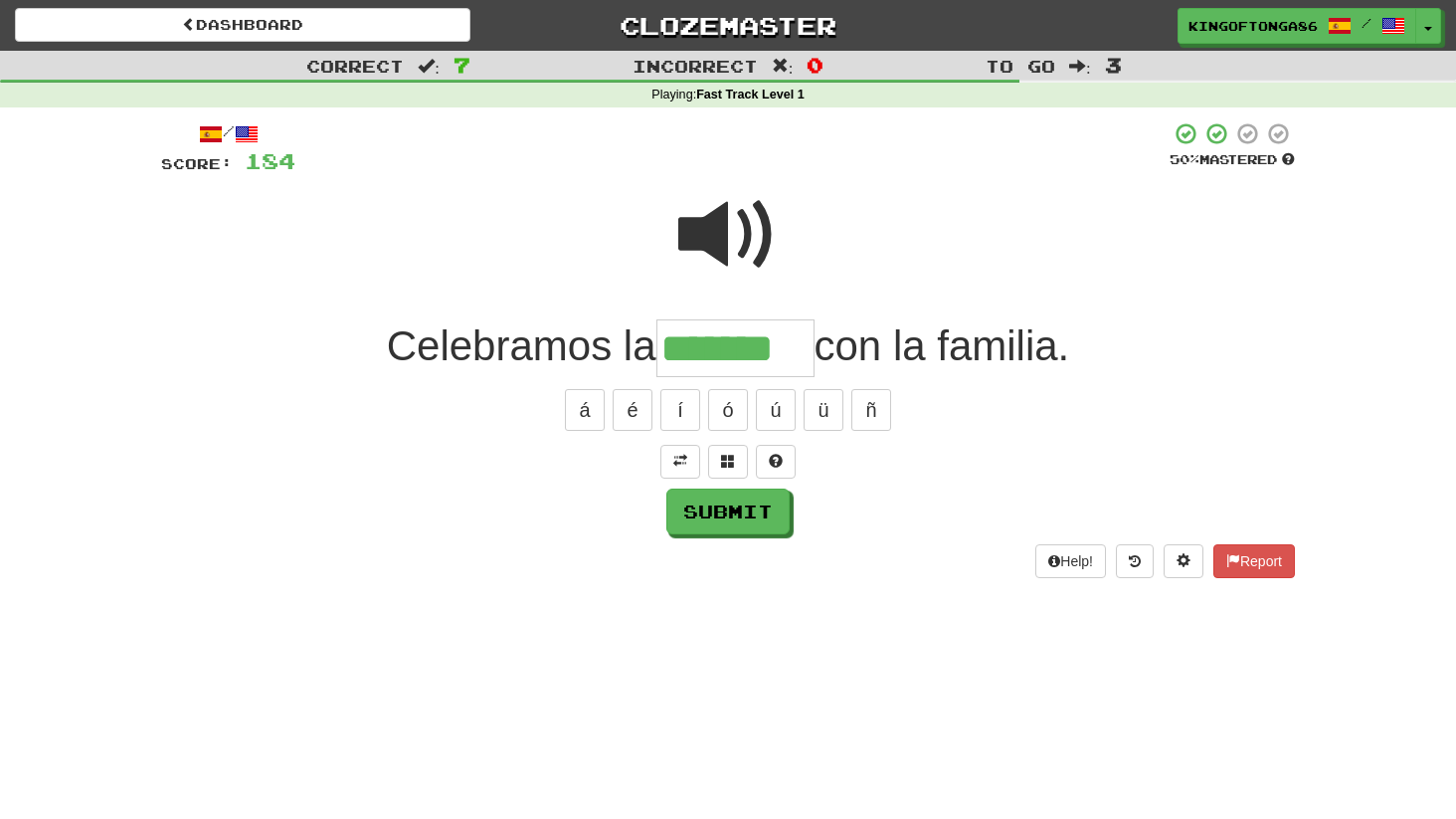 type on "*******" 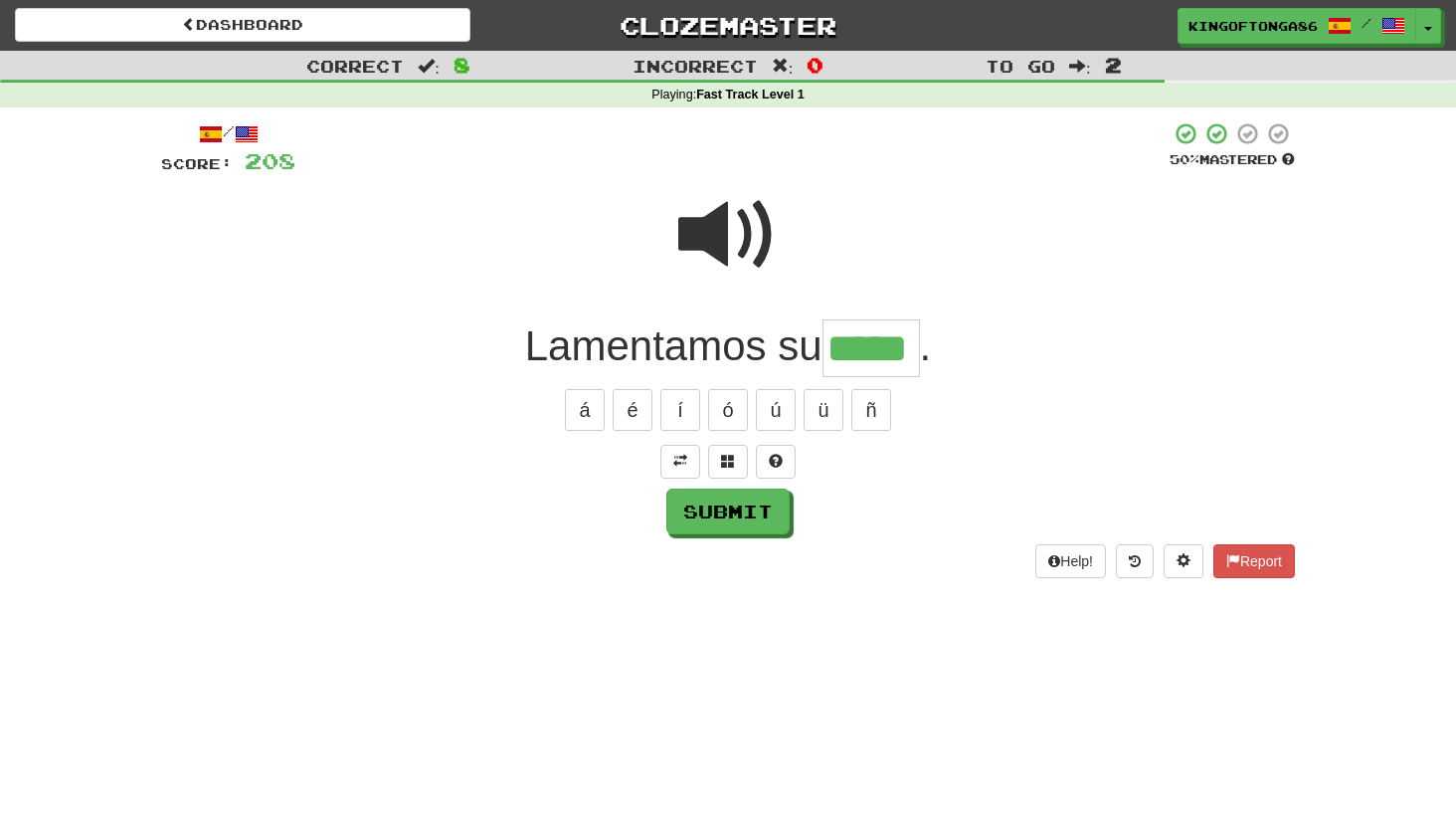 type on "*****" 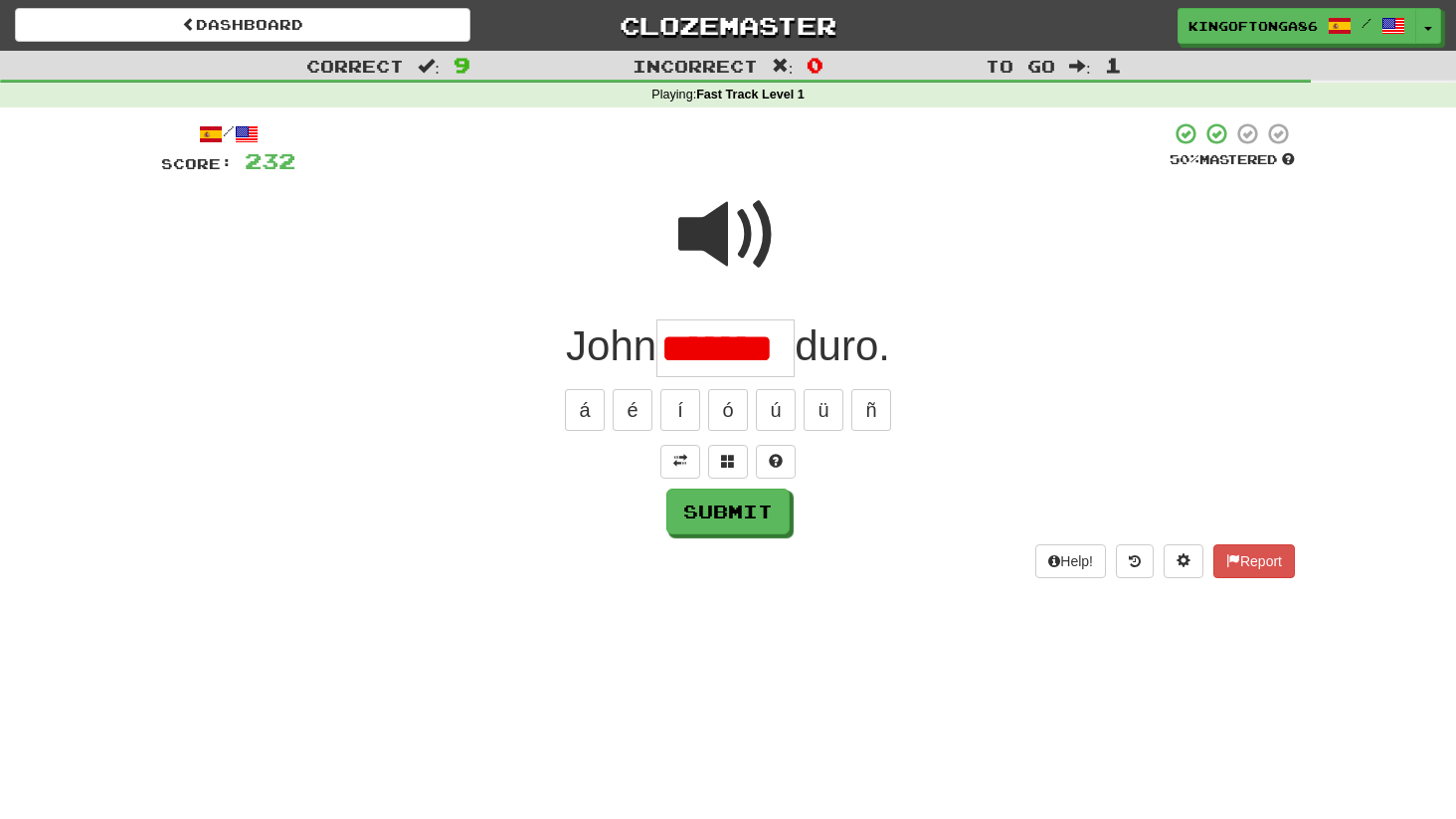 scroll, scrollTop: 0, scrollLeft: 0, axis: both 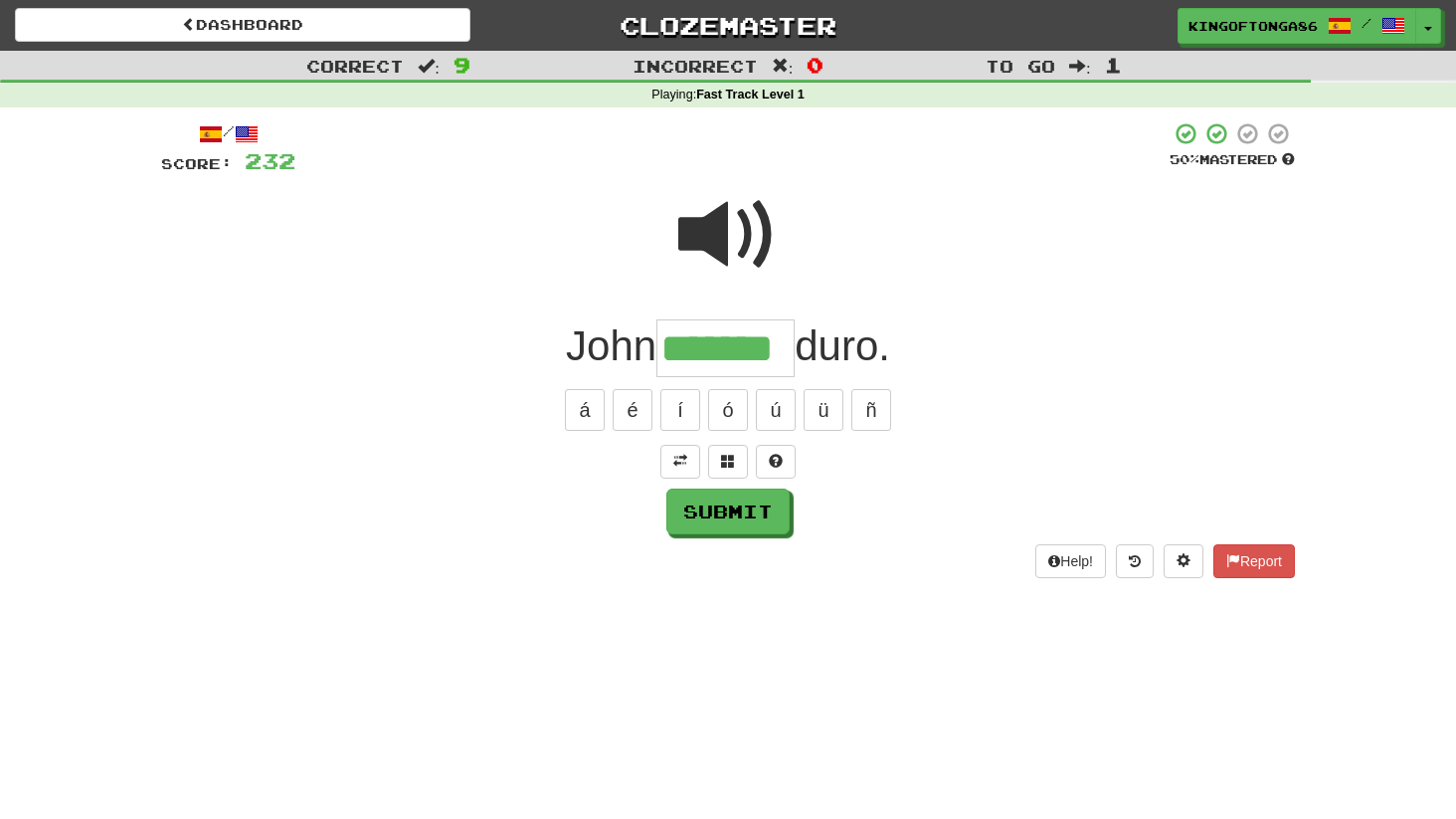 type on "*******" 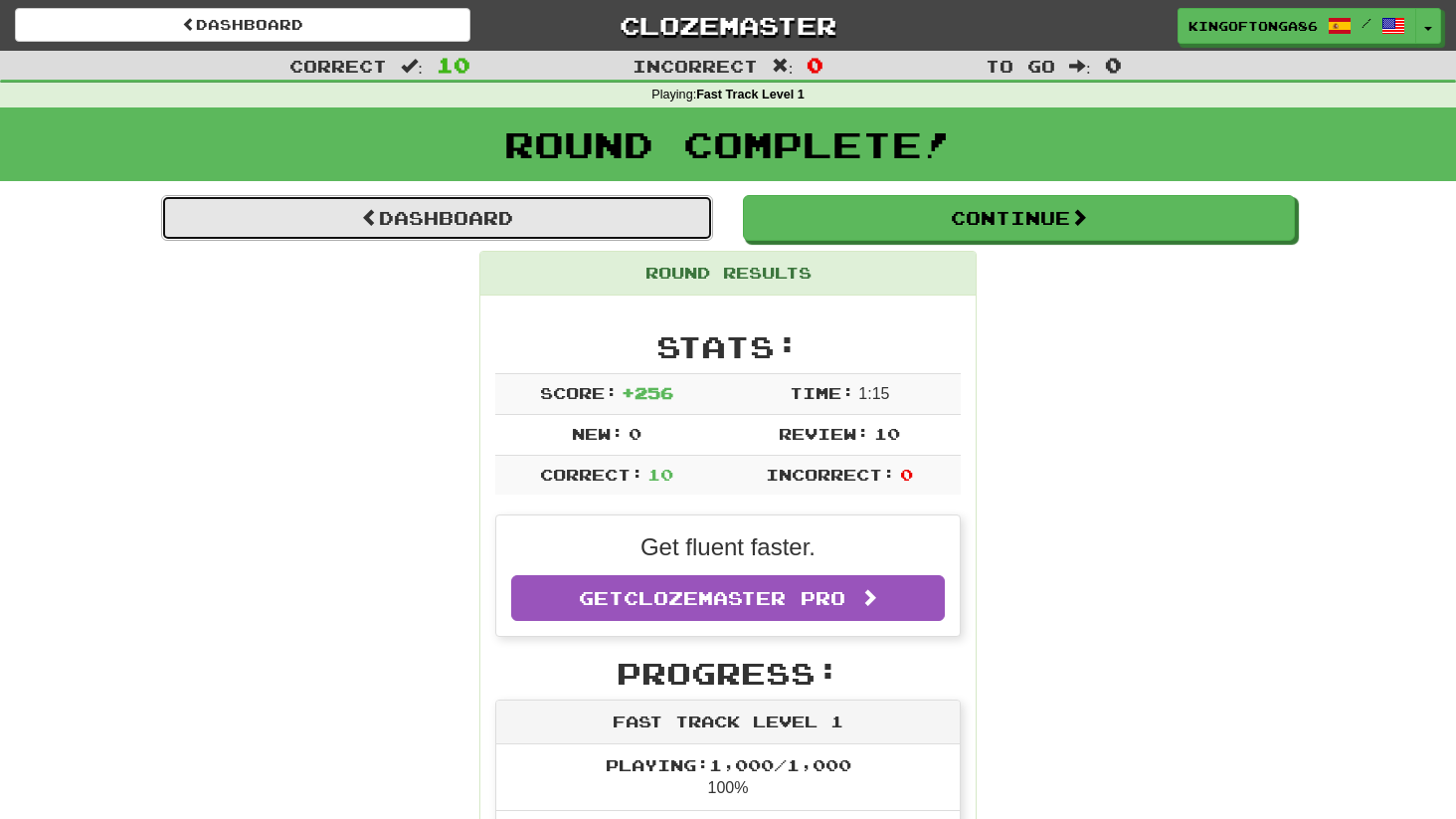 click on "Dashboard" at bounding box center [437, 218] 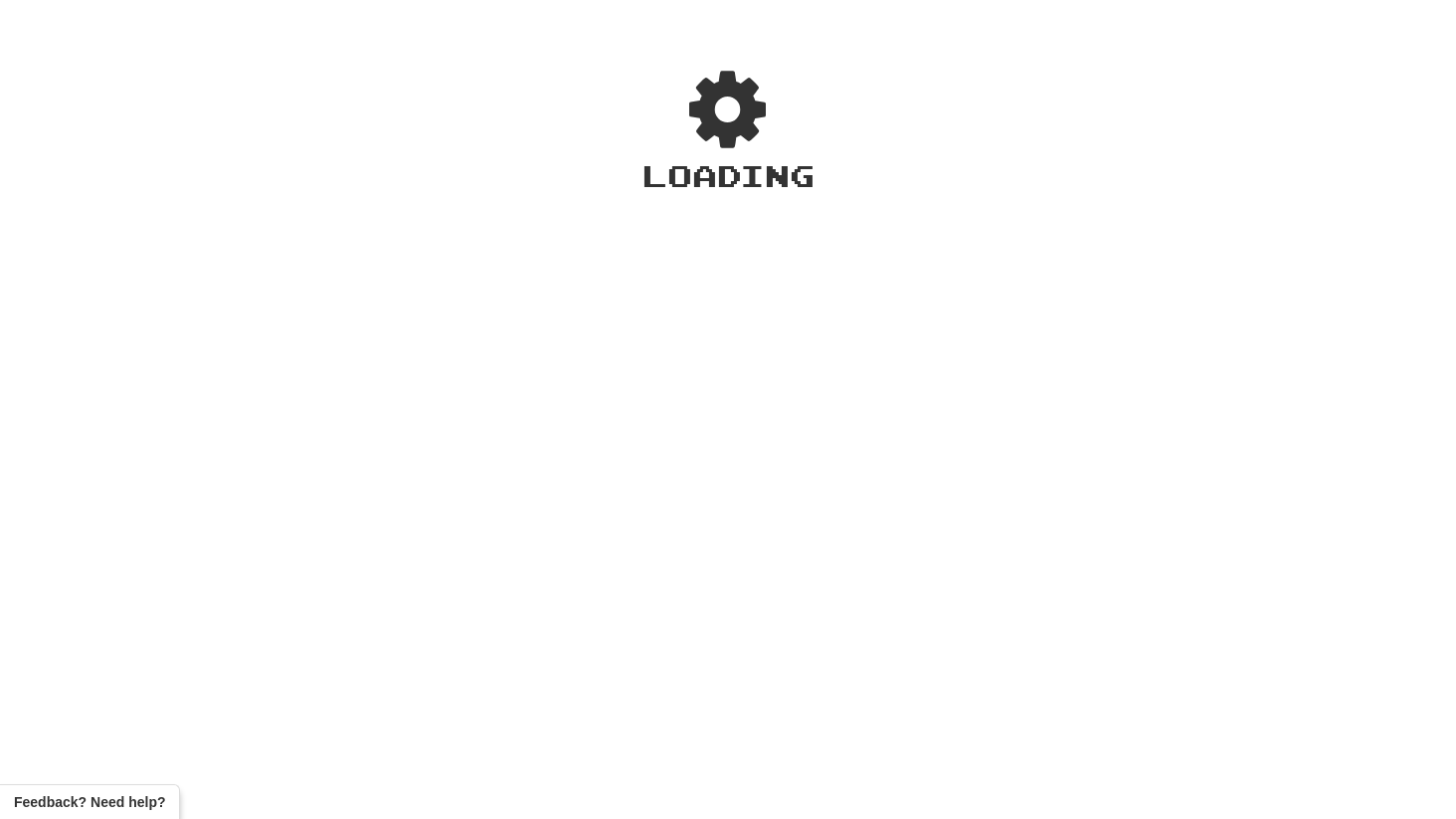 scroll, scrollTop: 0, scrollLeft: 0, axis: both 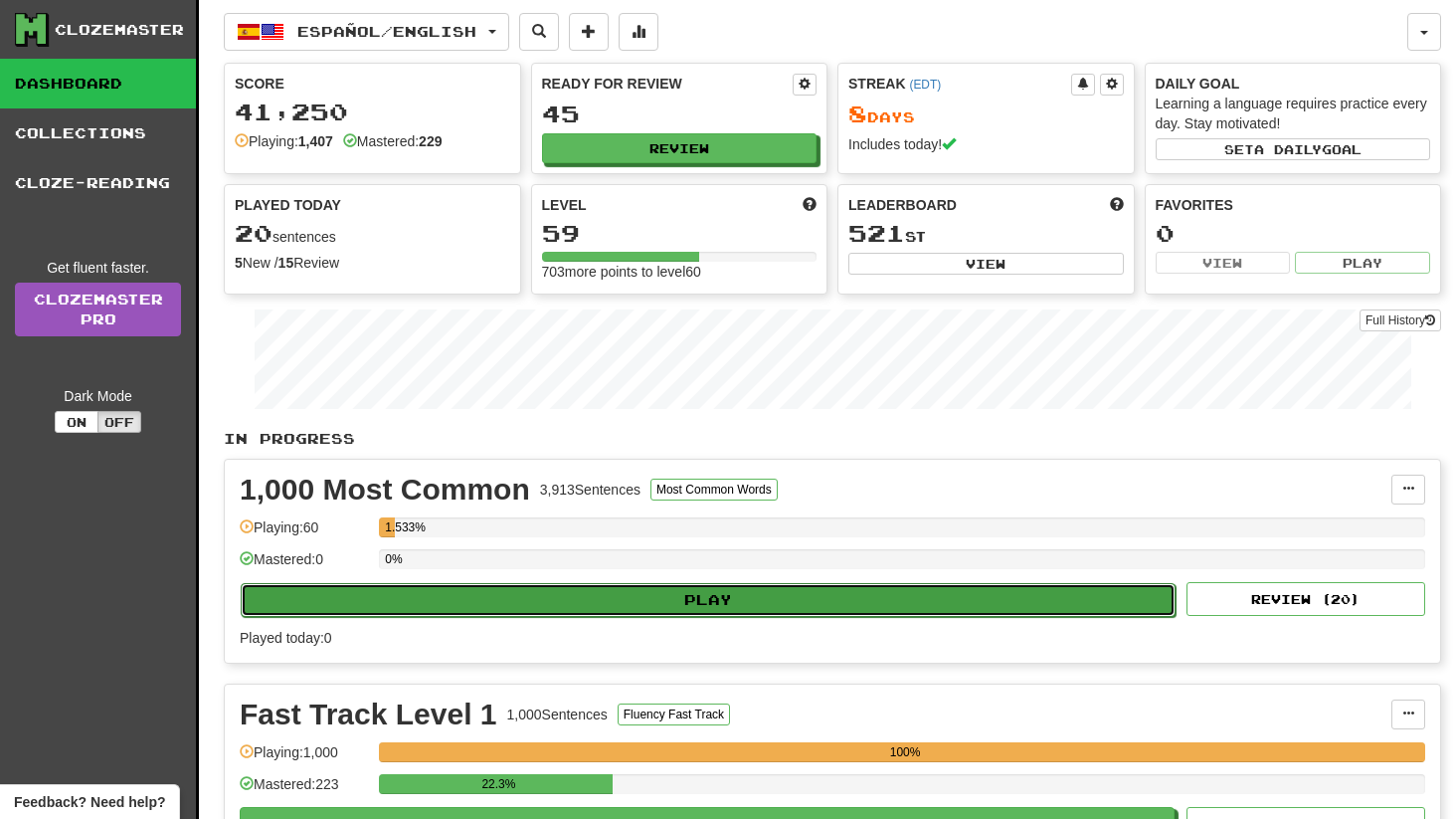 click on "Play" at bounding box center [708, 600] 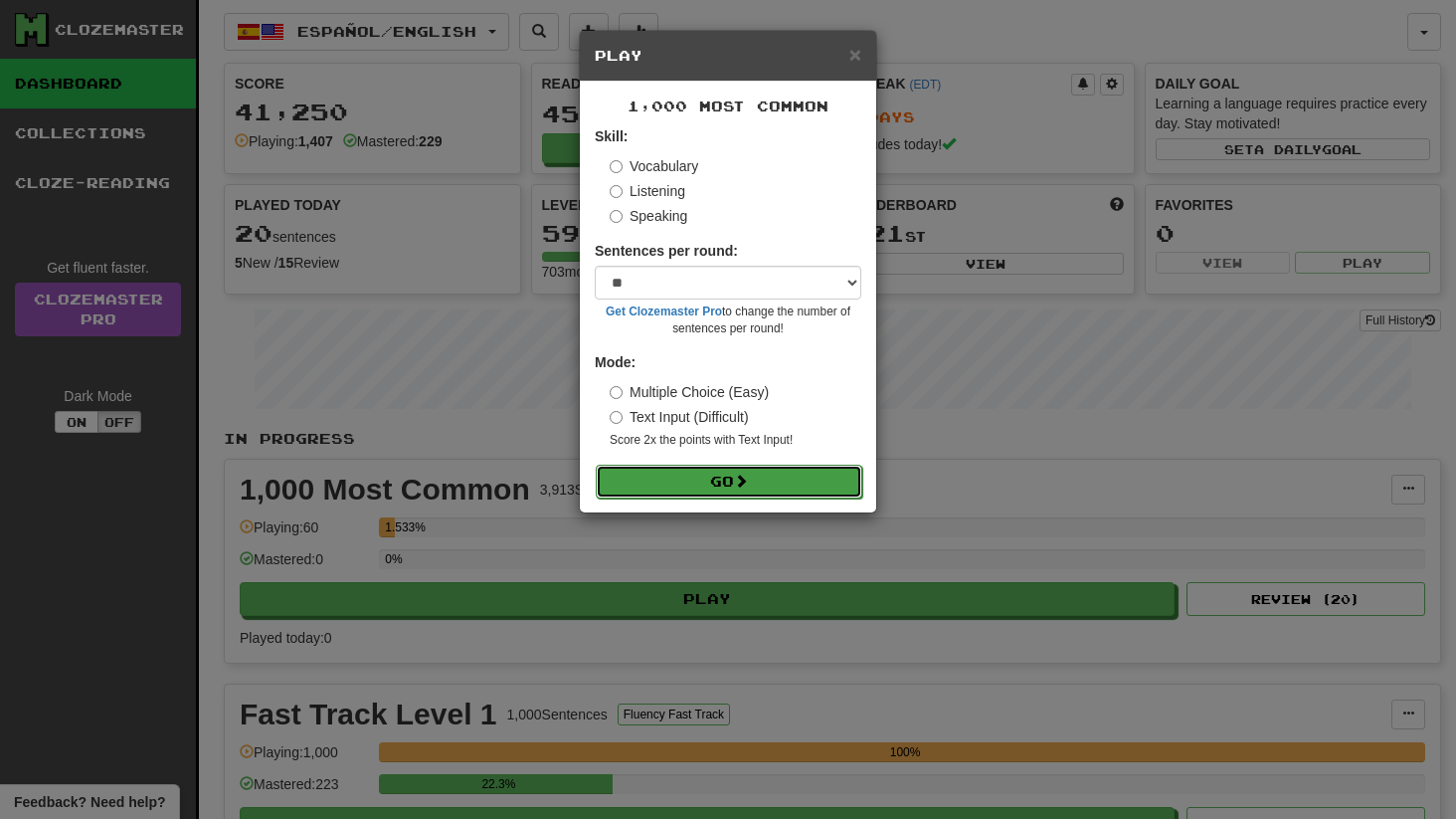 click on "Go" at bounding box center (729, 482) 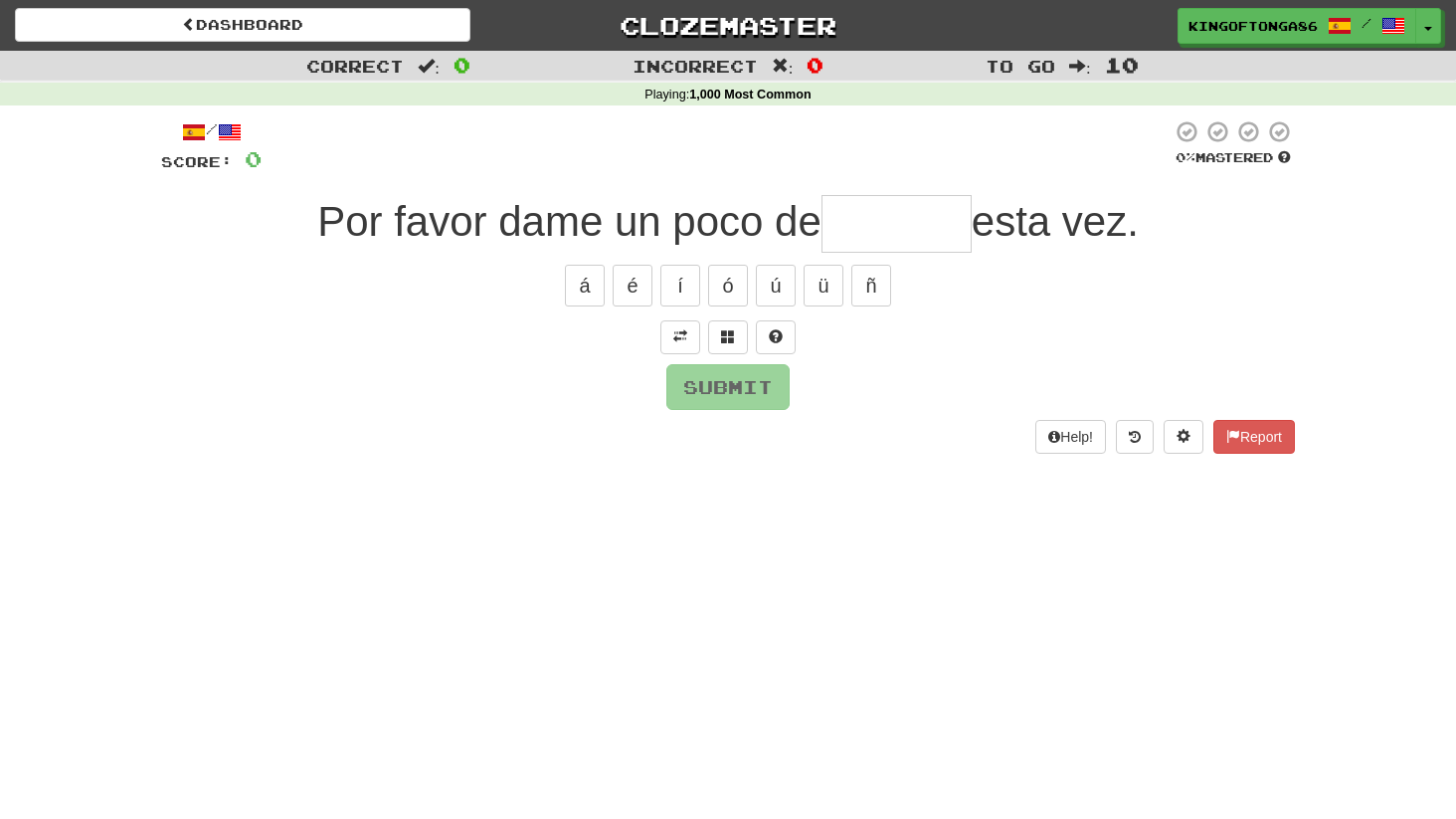 scroll, scrollTop: 0, scrollLeft: 0, axis: both 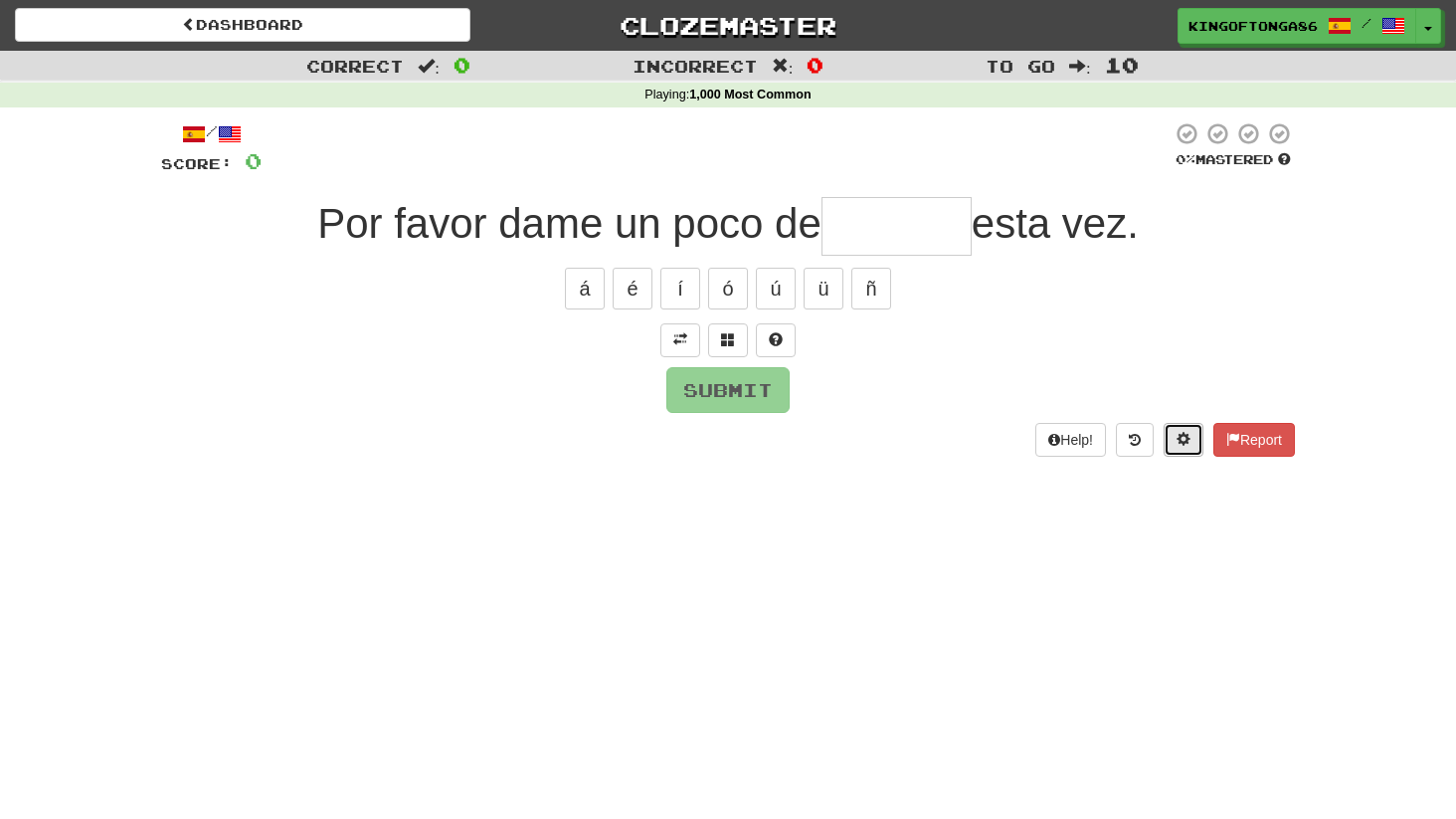 click at bounding box center (1183, 439) 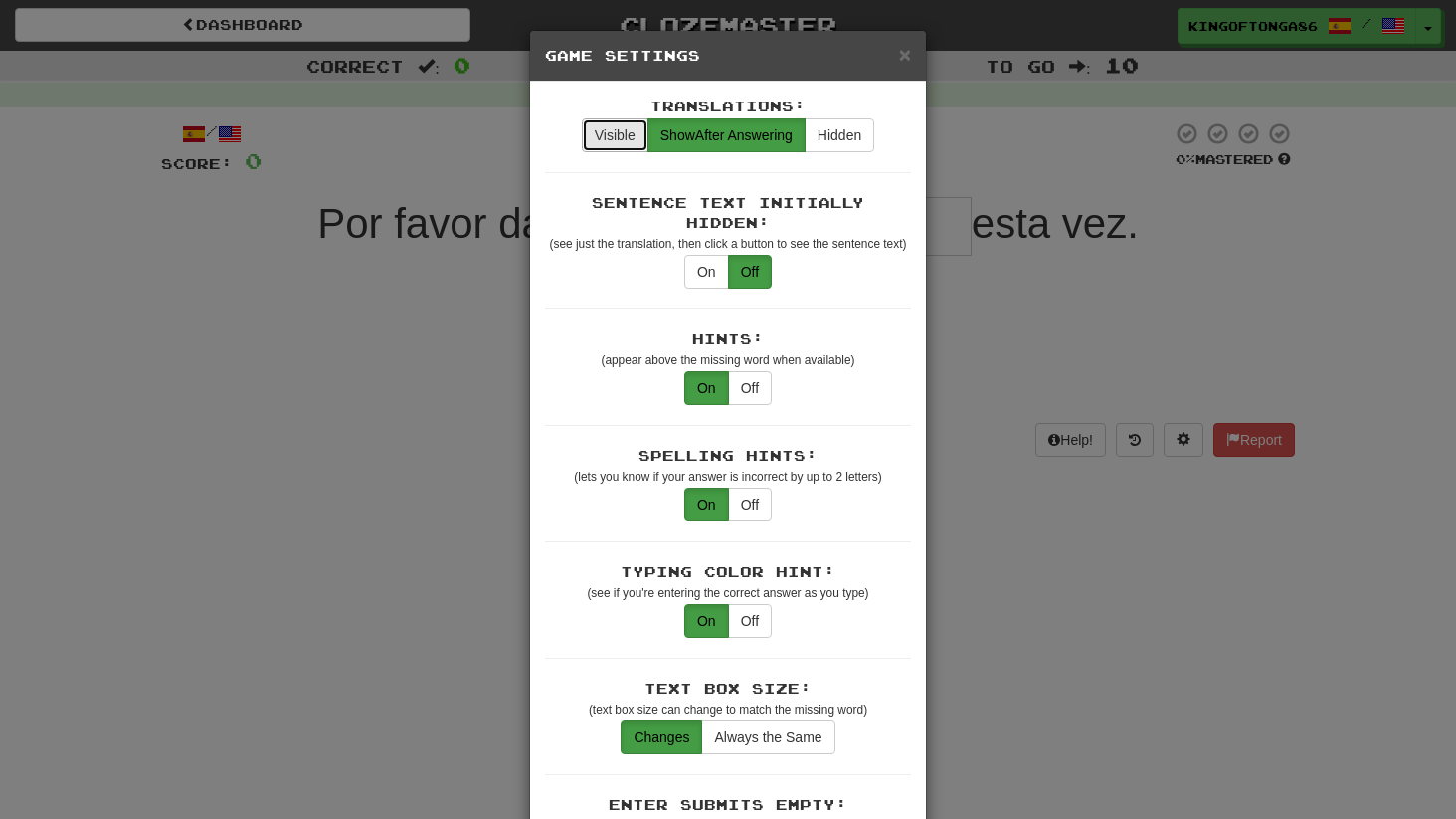 click on "Visible" at bounding box center (615, 135) 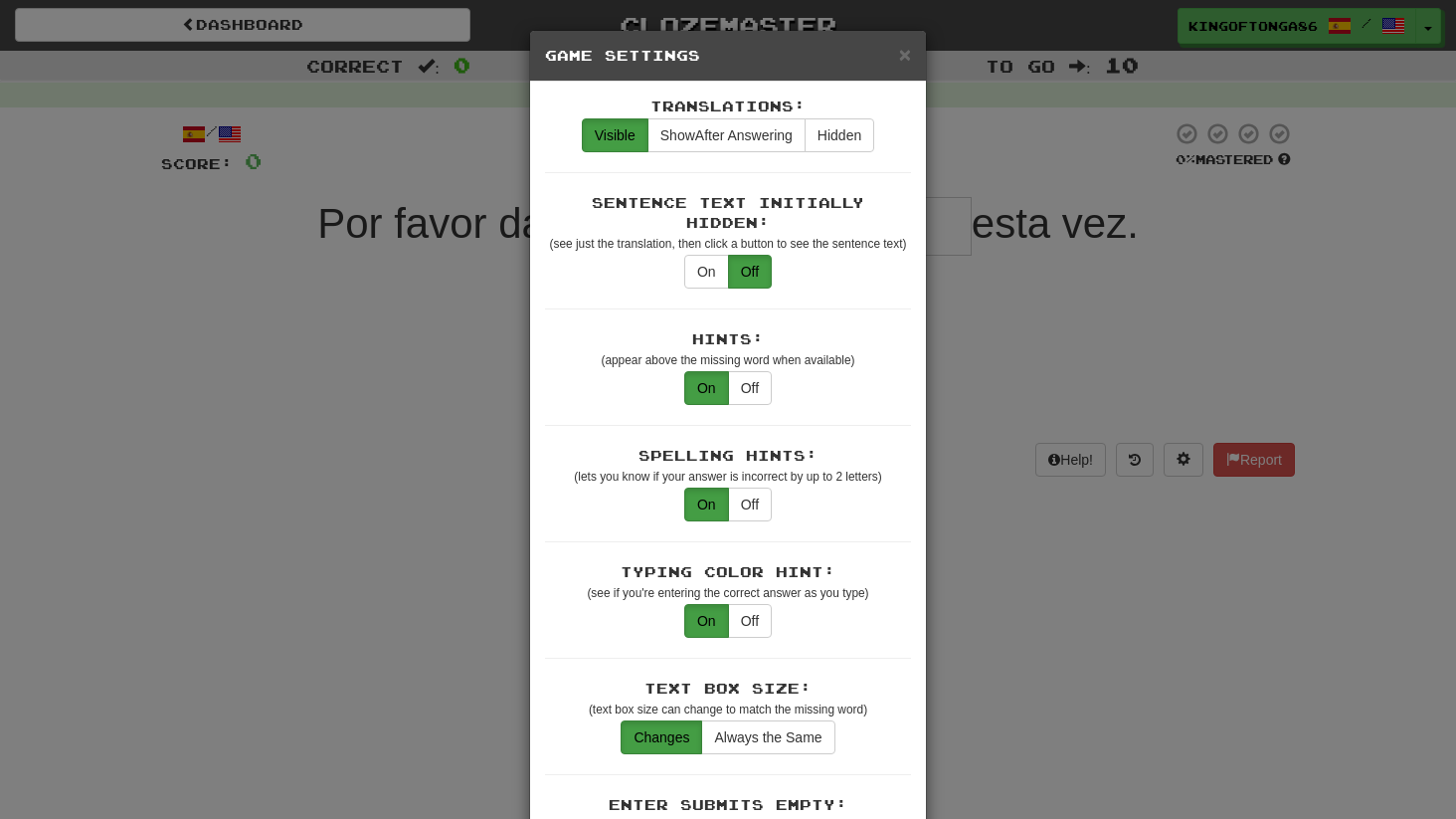 click on "× Game Settings Translations: Visible Show  After Answering Hidden Sentence Text Initially Hidden: (see just the translation, then click a button to see the sentence text) On Off Hints: (appear above the missing word when available) On Off Spelling Hints: (lets you know if your answer is incorrect by up to 2 letters) On Off Typing Color Hint: (see if you're entering the correct answer as you type) On Off Text Box Size: (text box size can change to match the missing word) Changes Always the Same Enter Submits Empty: (pressing Enter when the input is empty will submit a blank answer) On Off Clear After Answering: (keypress clears the text input after answering so you can practice re-typing the answer) On Off Image Toggle: (toggle button, if sentence image available) After Answering Before and After Off Image Background: (use sentence image as background, if available) On Off Pronunciation: (shown after answering when available) On Off Sound Effects: On Off Text-to-Speech Auto-Play: On Off Loop: On Off On Off 1" at bounding box center (728, 409) 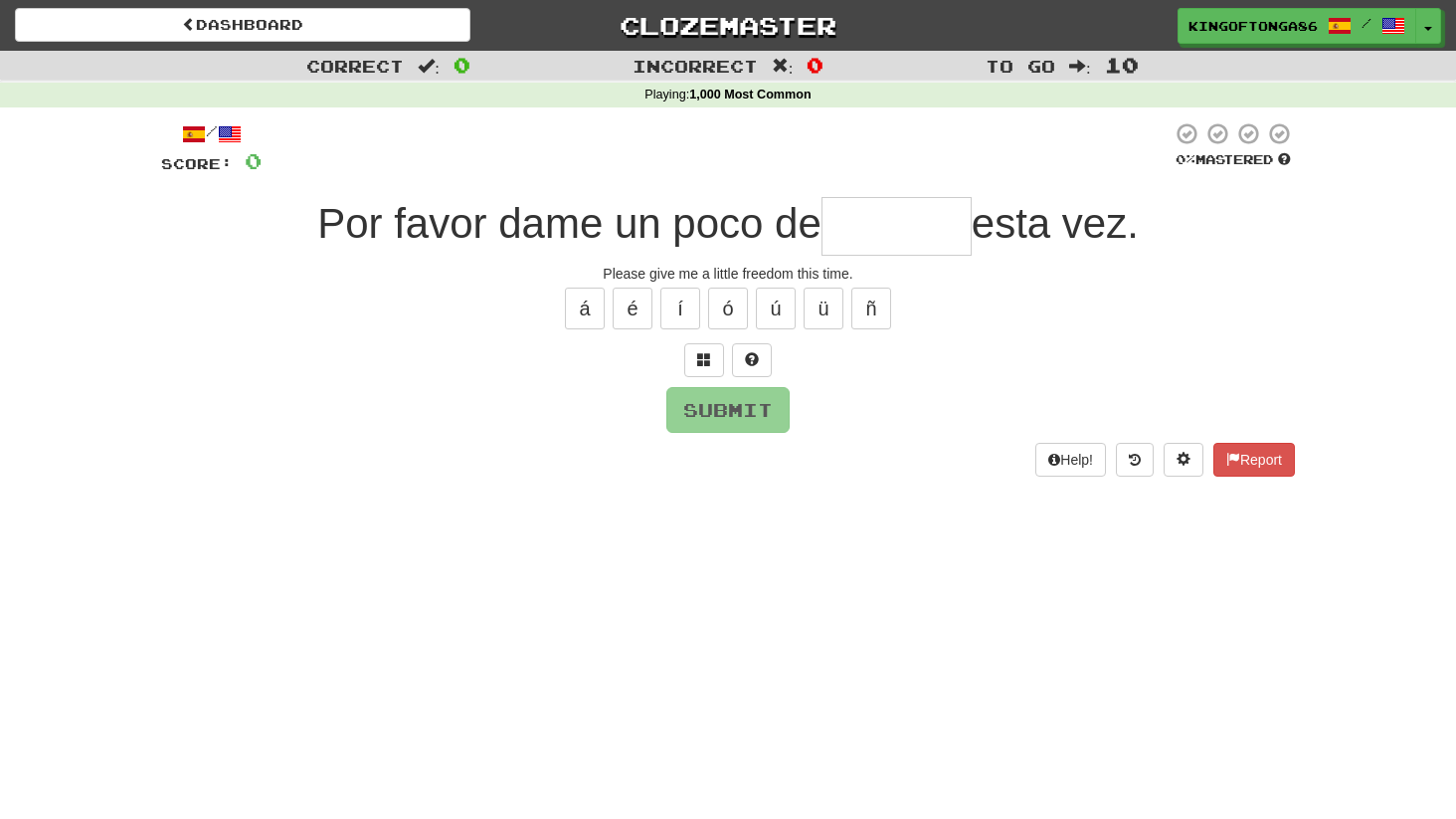 click at bounding box center [896, 226] 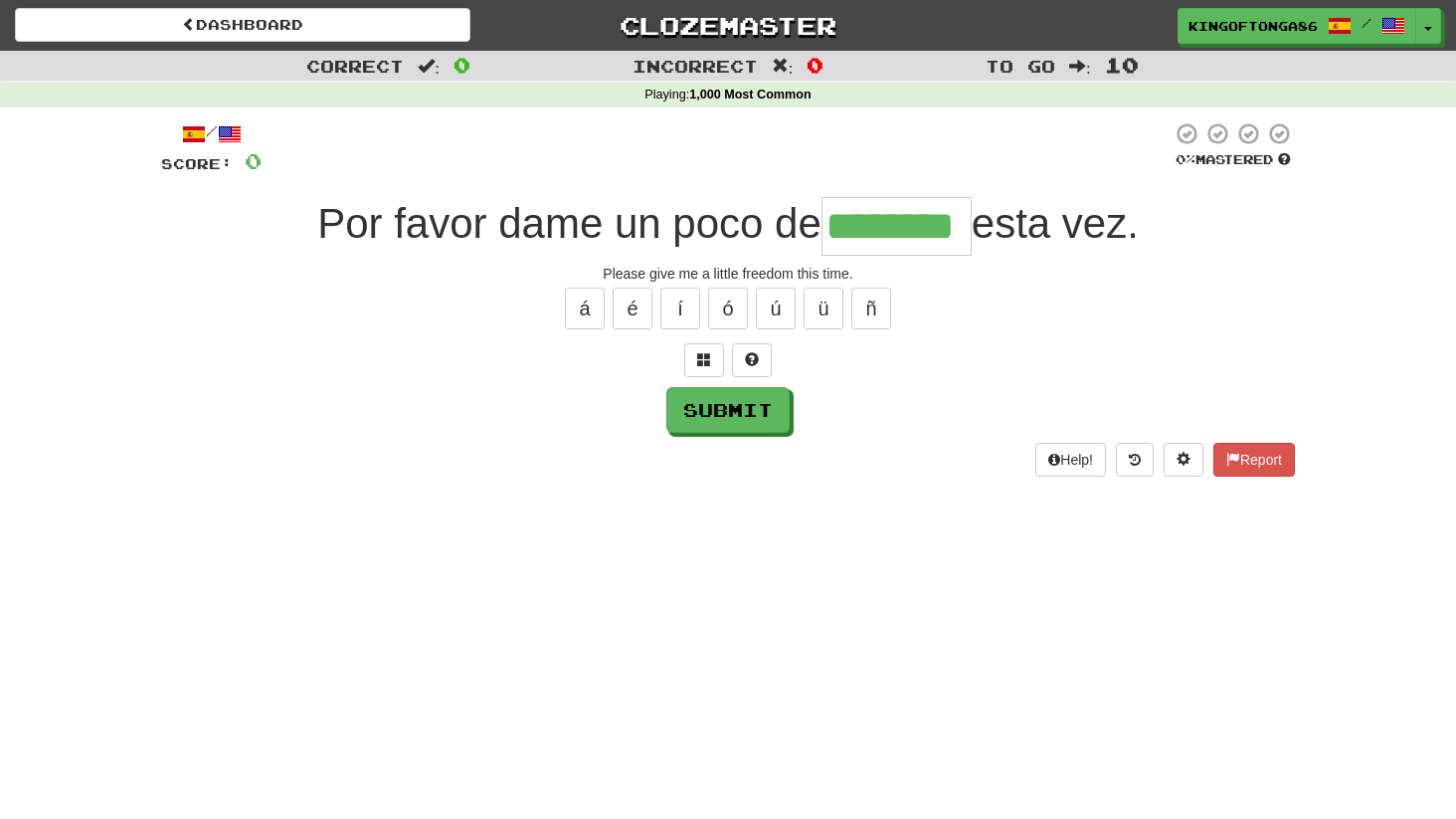 type on "********" 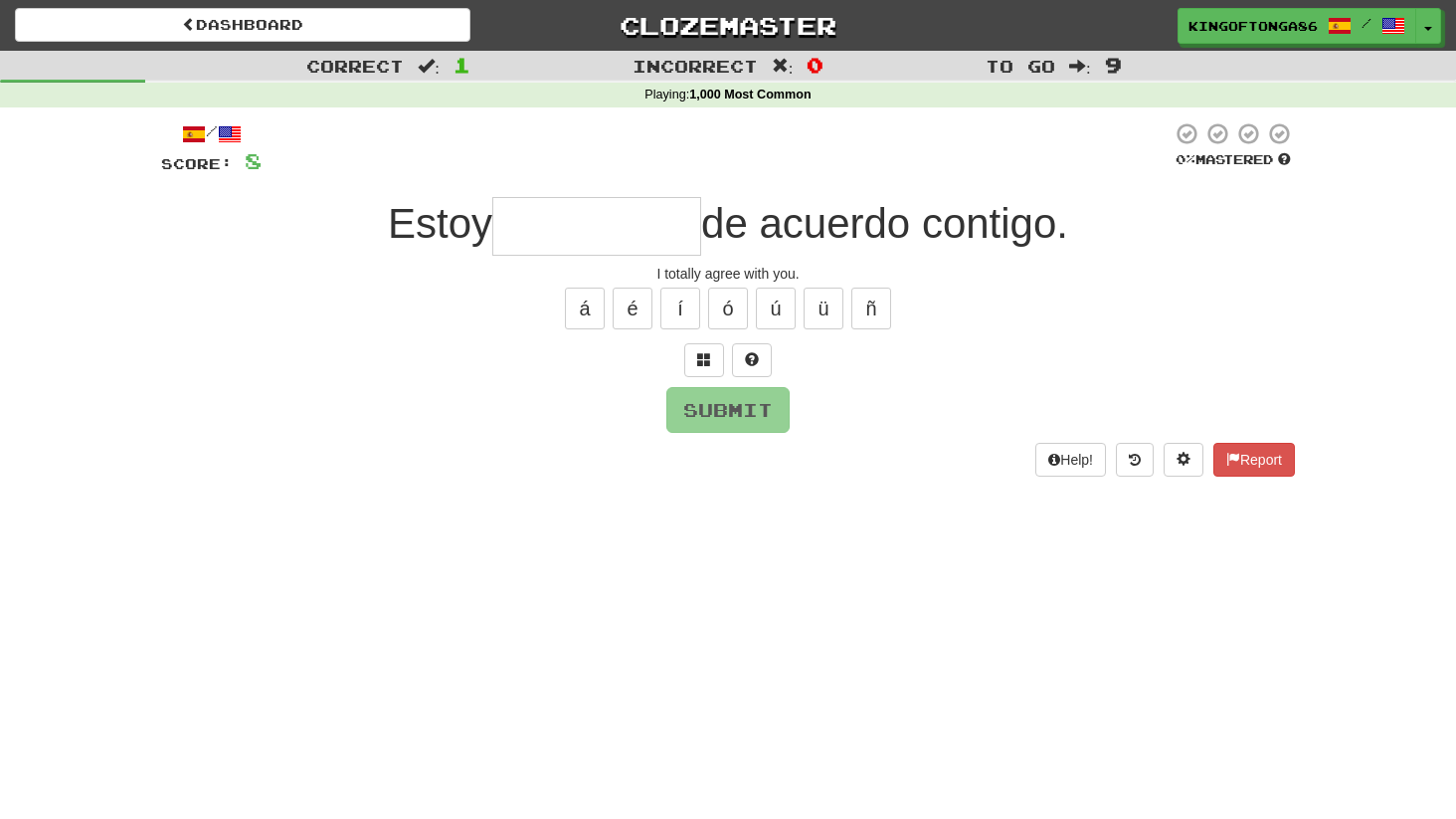 type on "*" 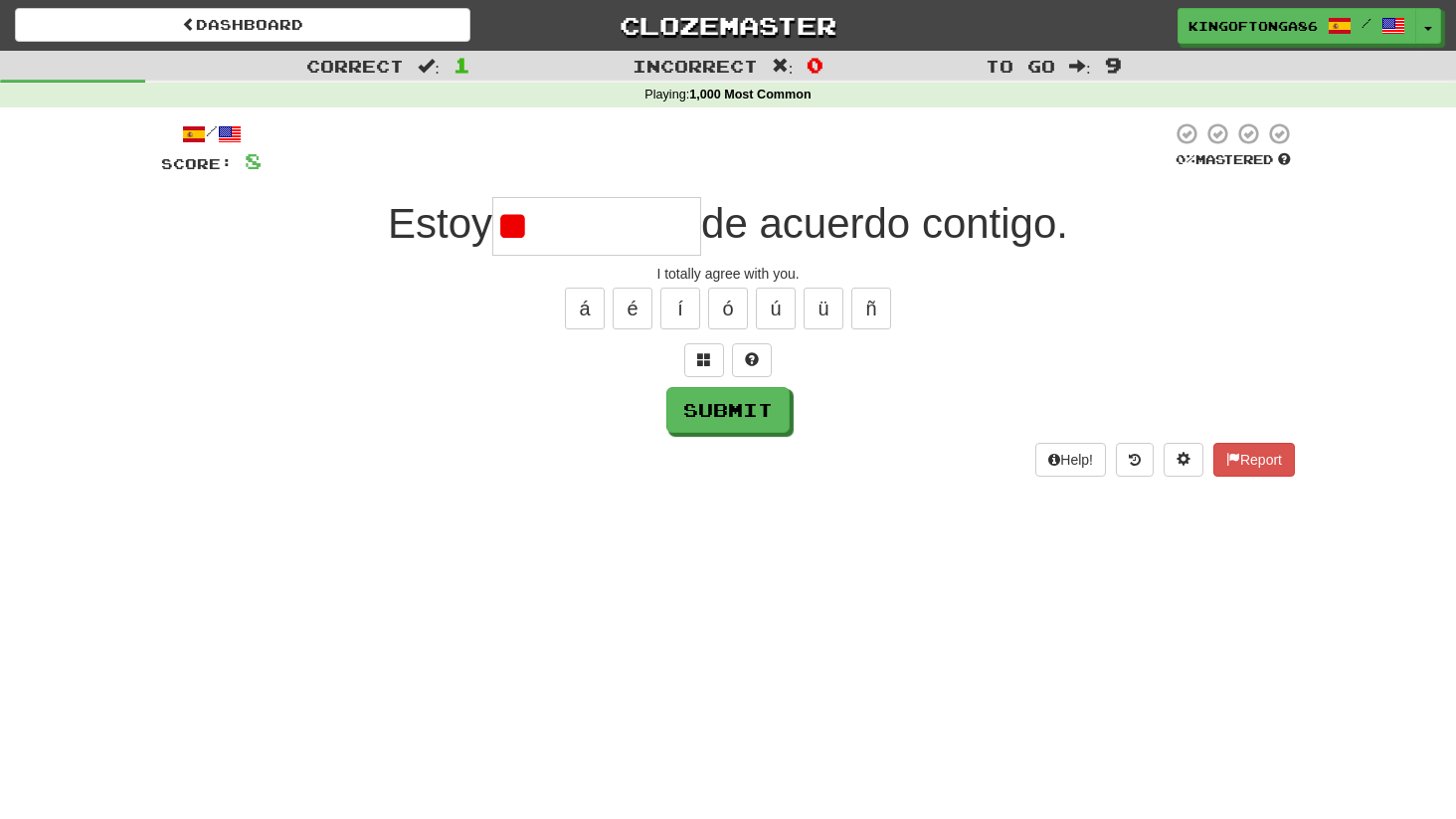 type on "*" 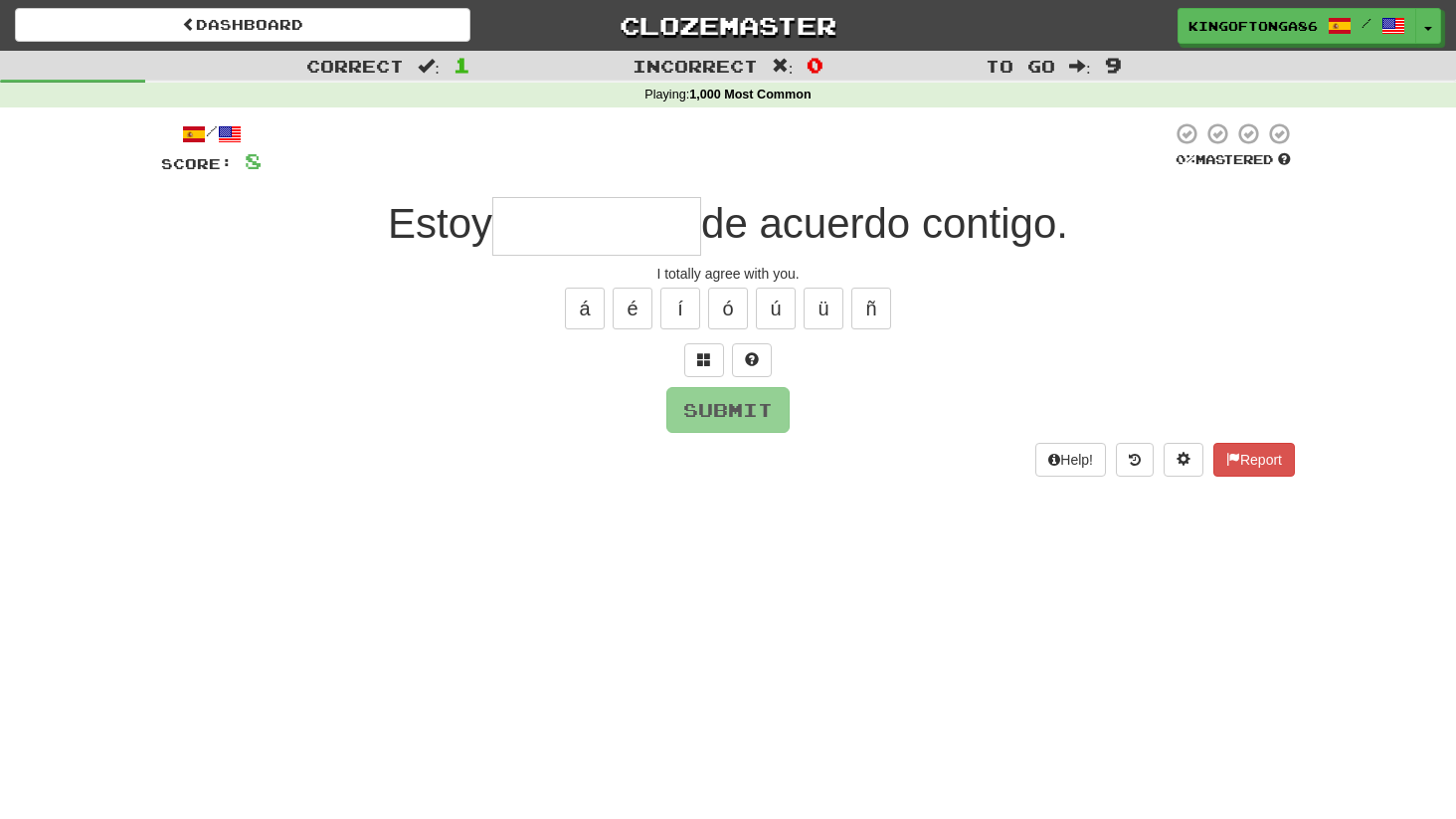 type on "*" 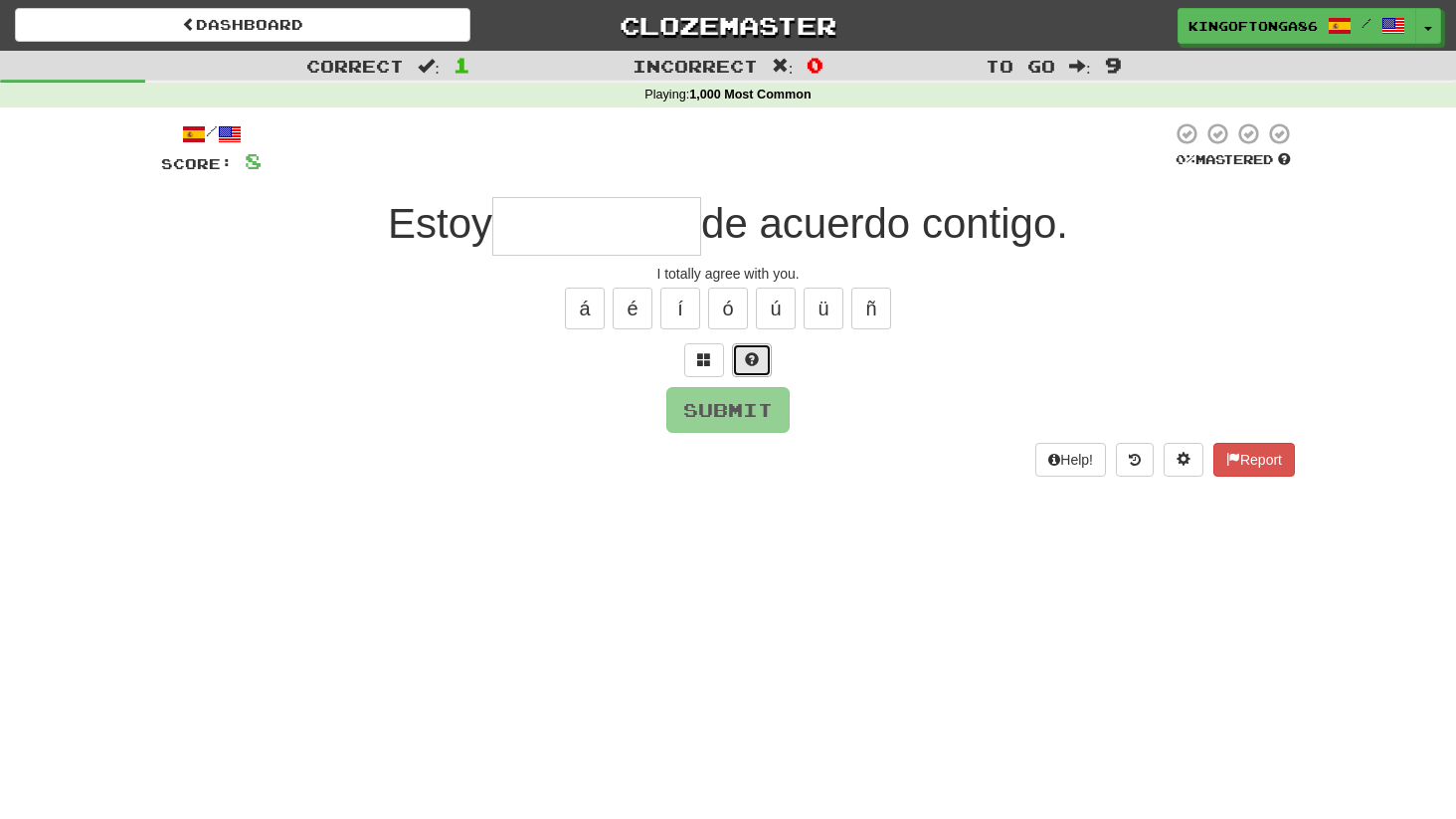 click at bounding box center [752, 360] 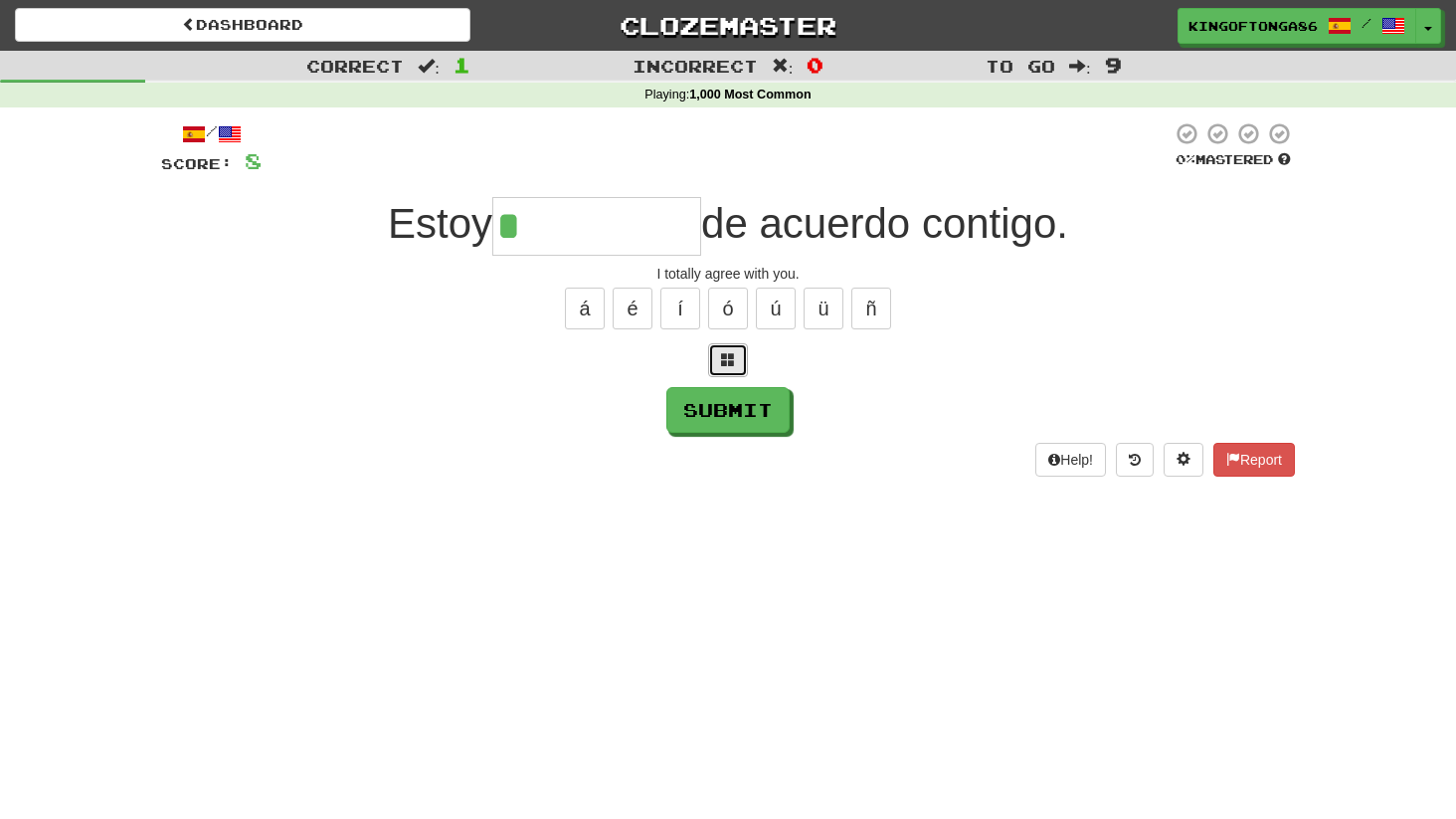 click at bounding box center (728, 359) 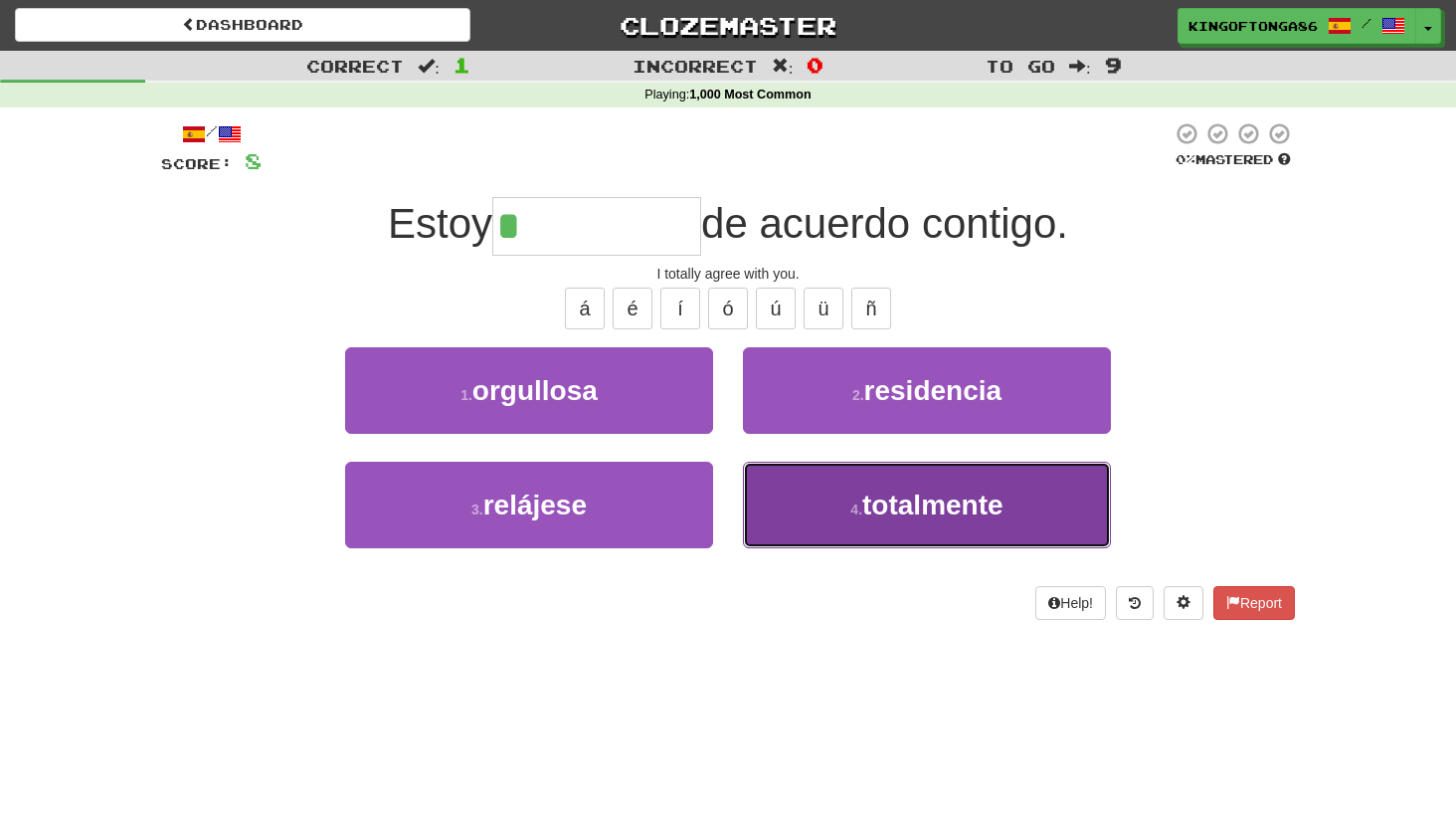 click on "4 .  totalmente" at bounding box center [927, 505] 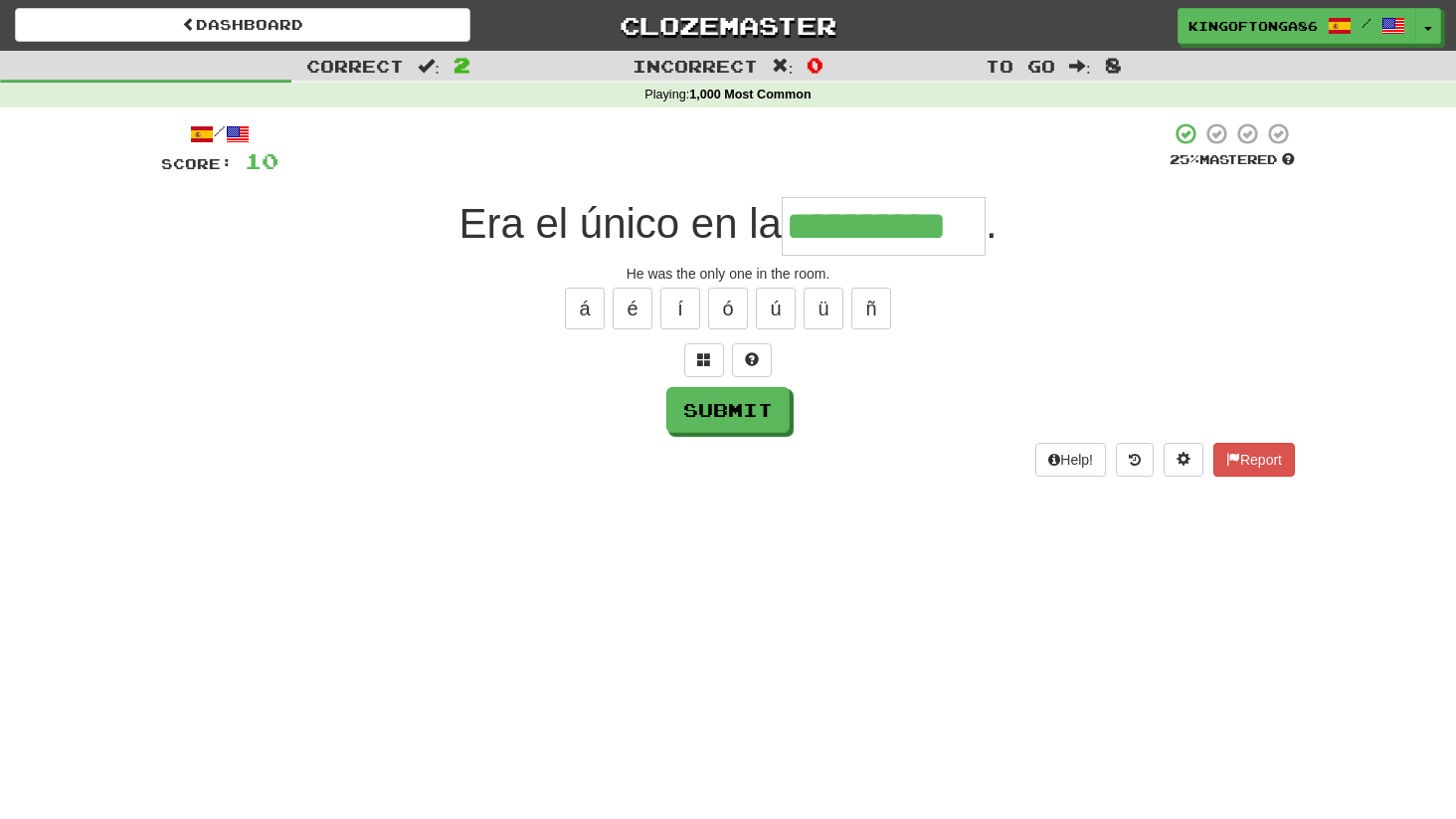 type on "**********" 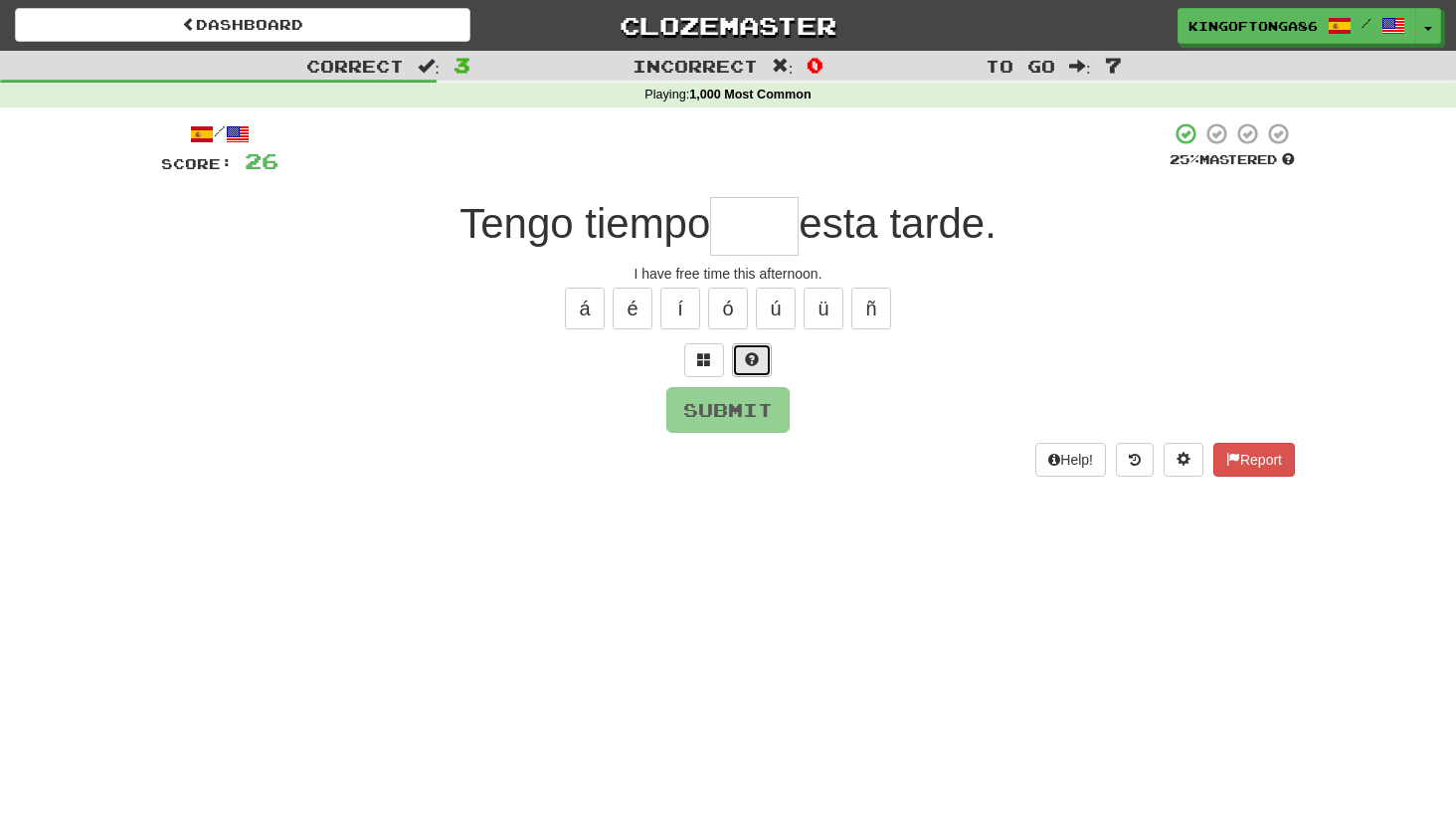 click at bounding box center (752, 359) 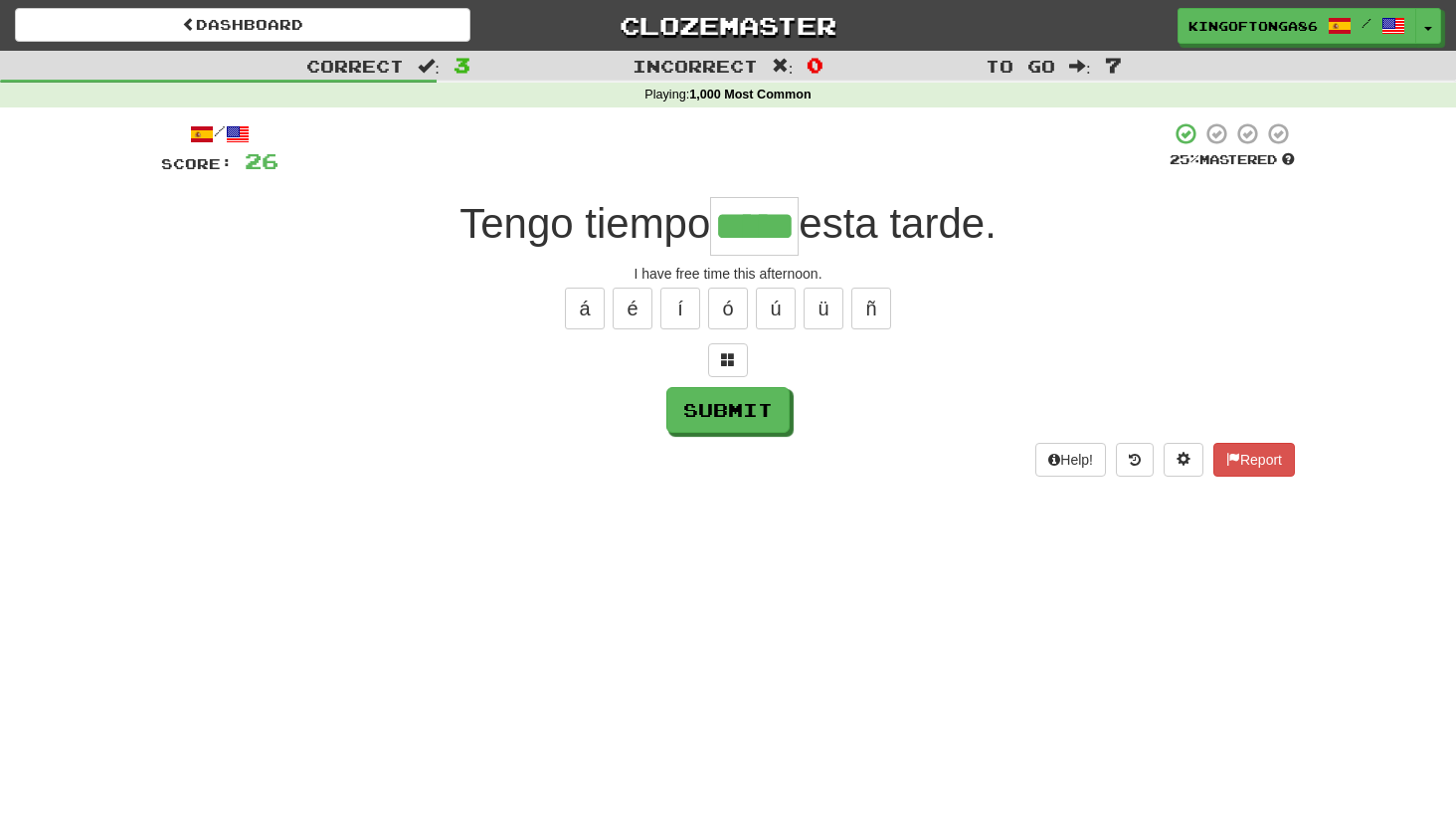 type on "*****" 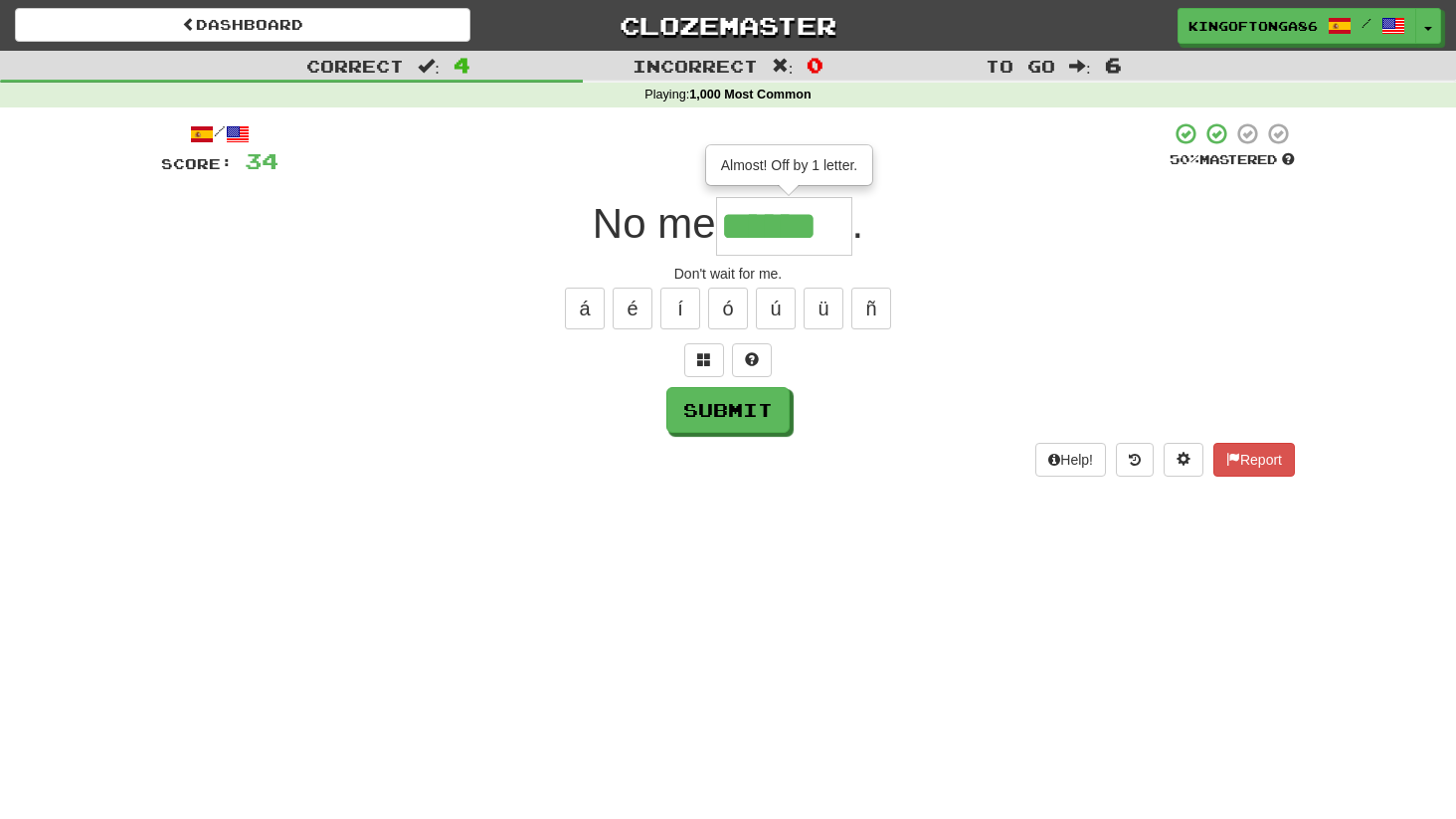 scroll, scrollTop: 0, scrollLeft: 0, axis: both 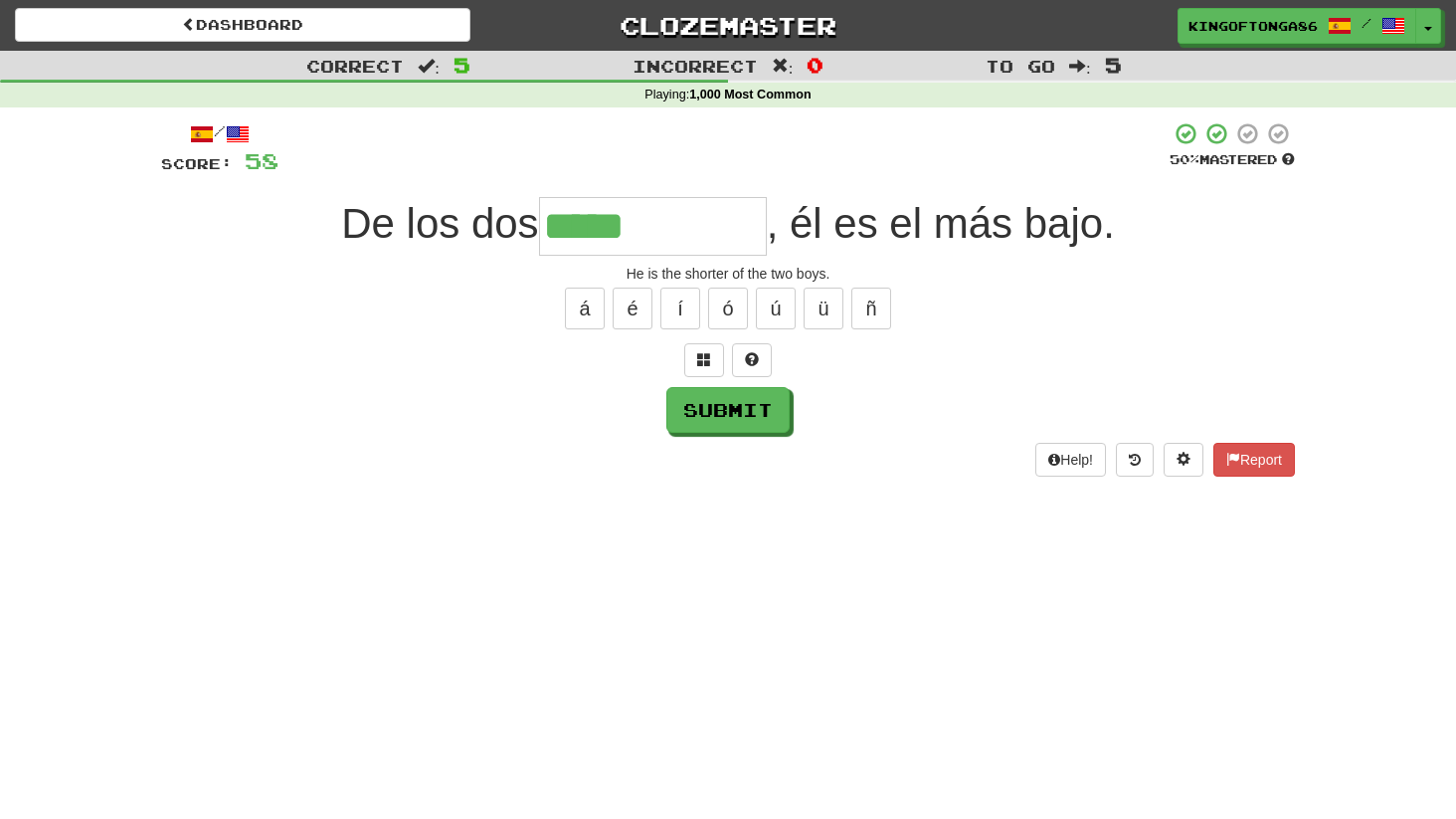 type on "*********" 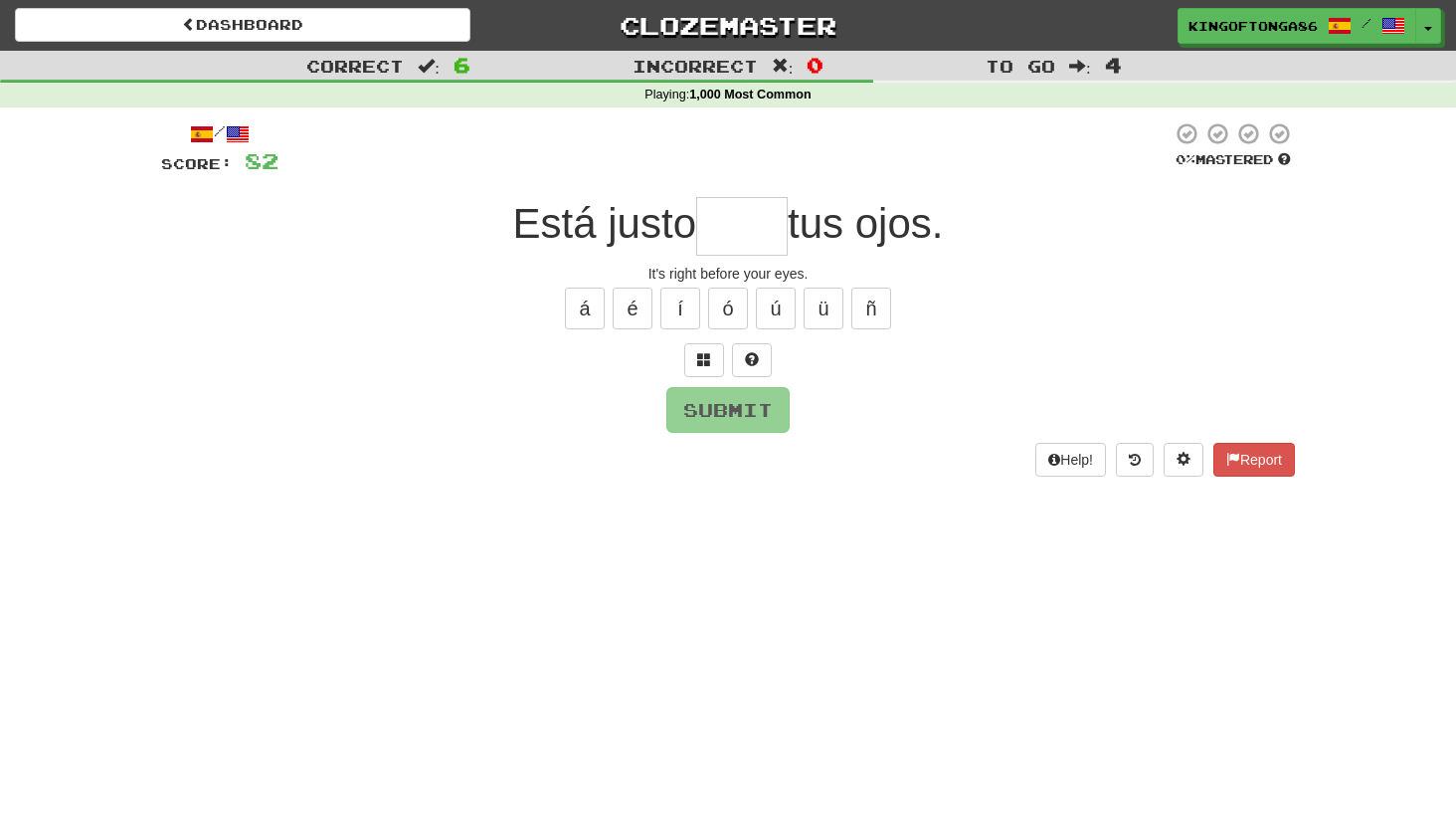 type on "*" 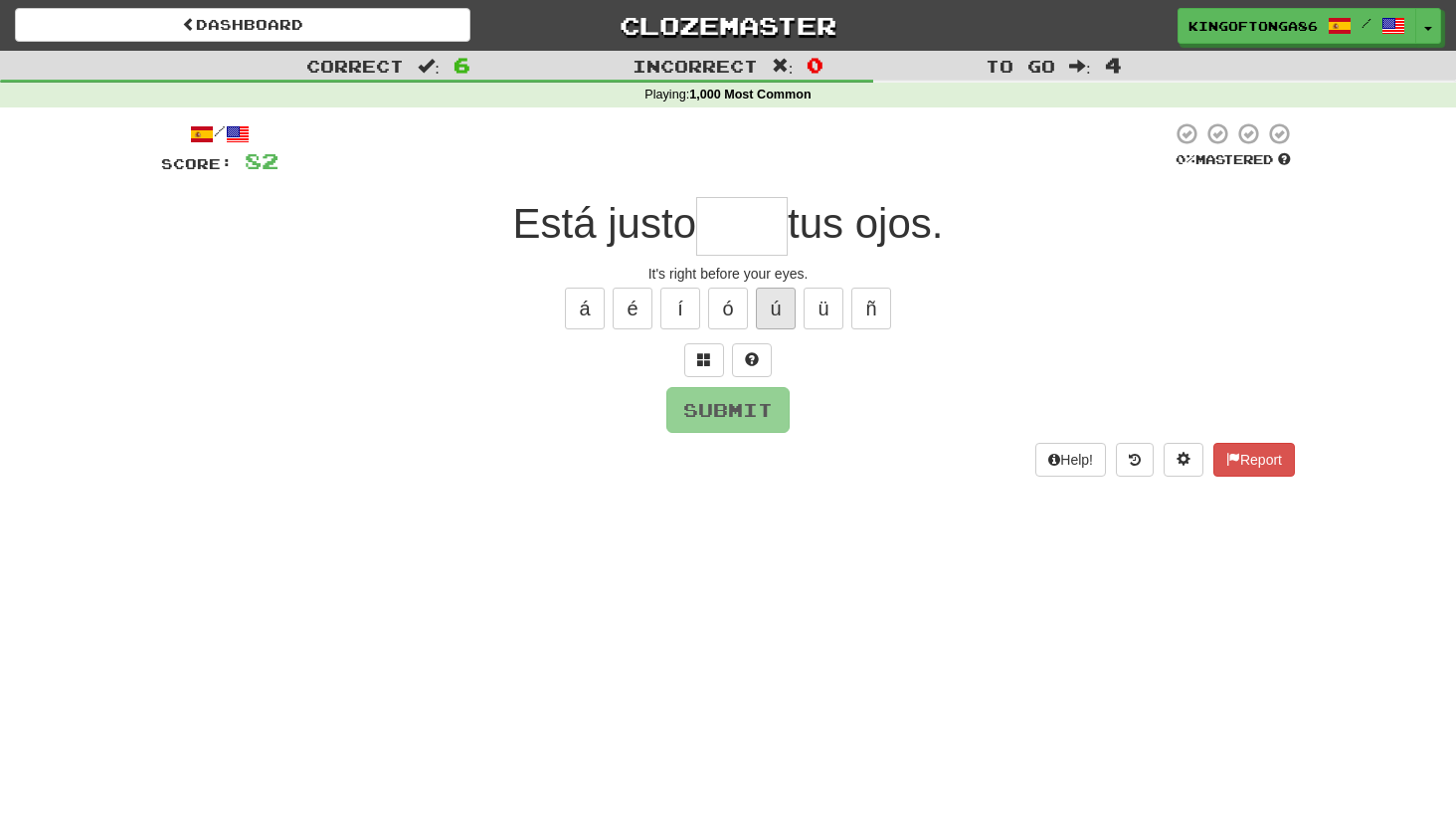 type on "*" 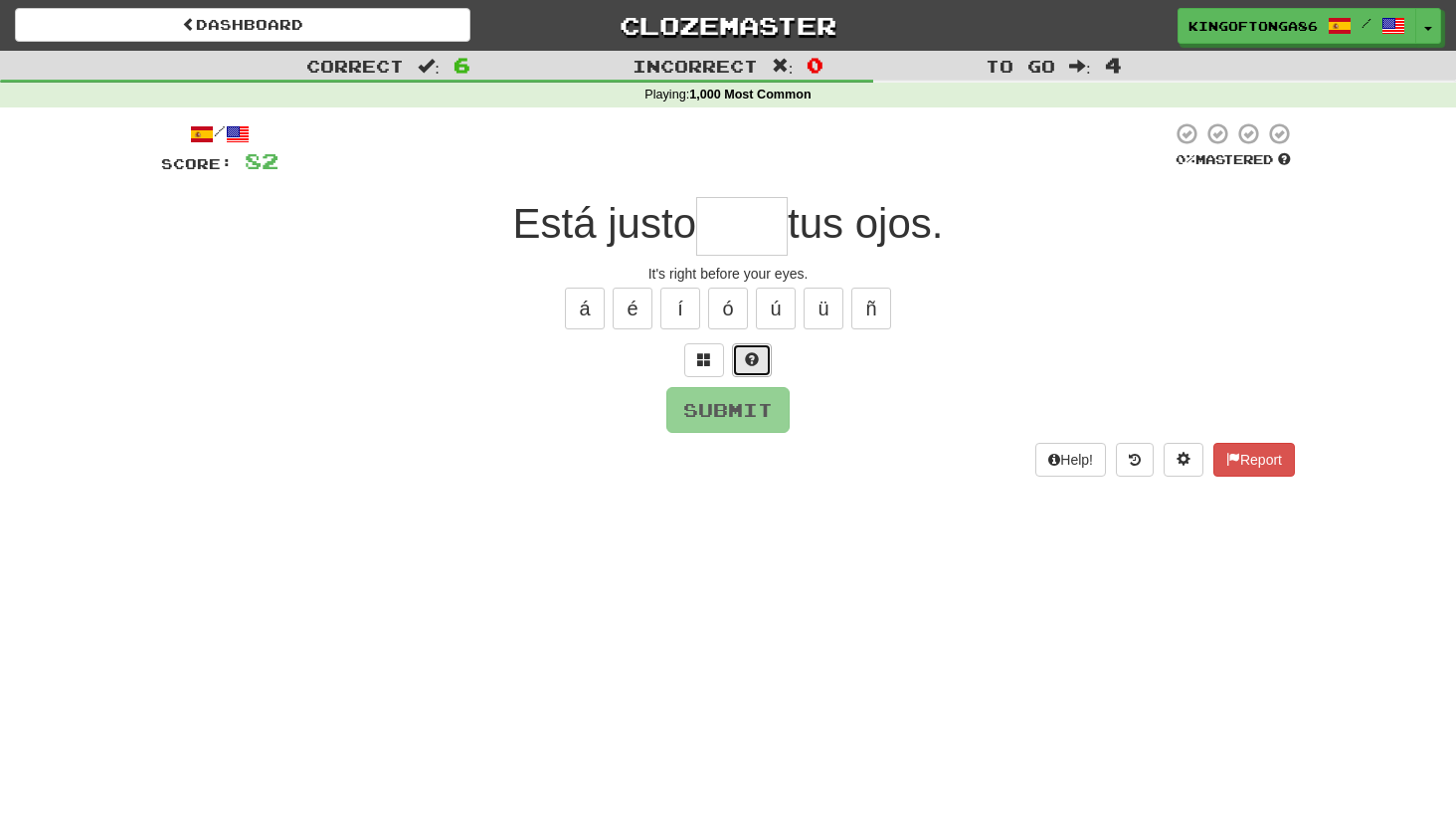 click at bounding box center (752, 359) 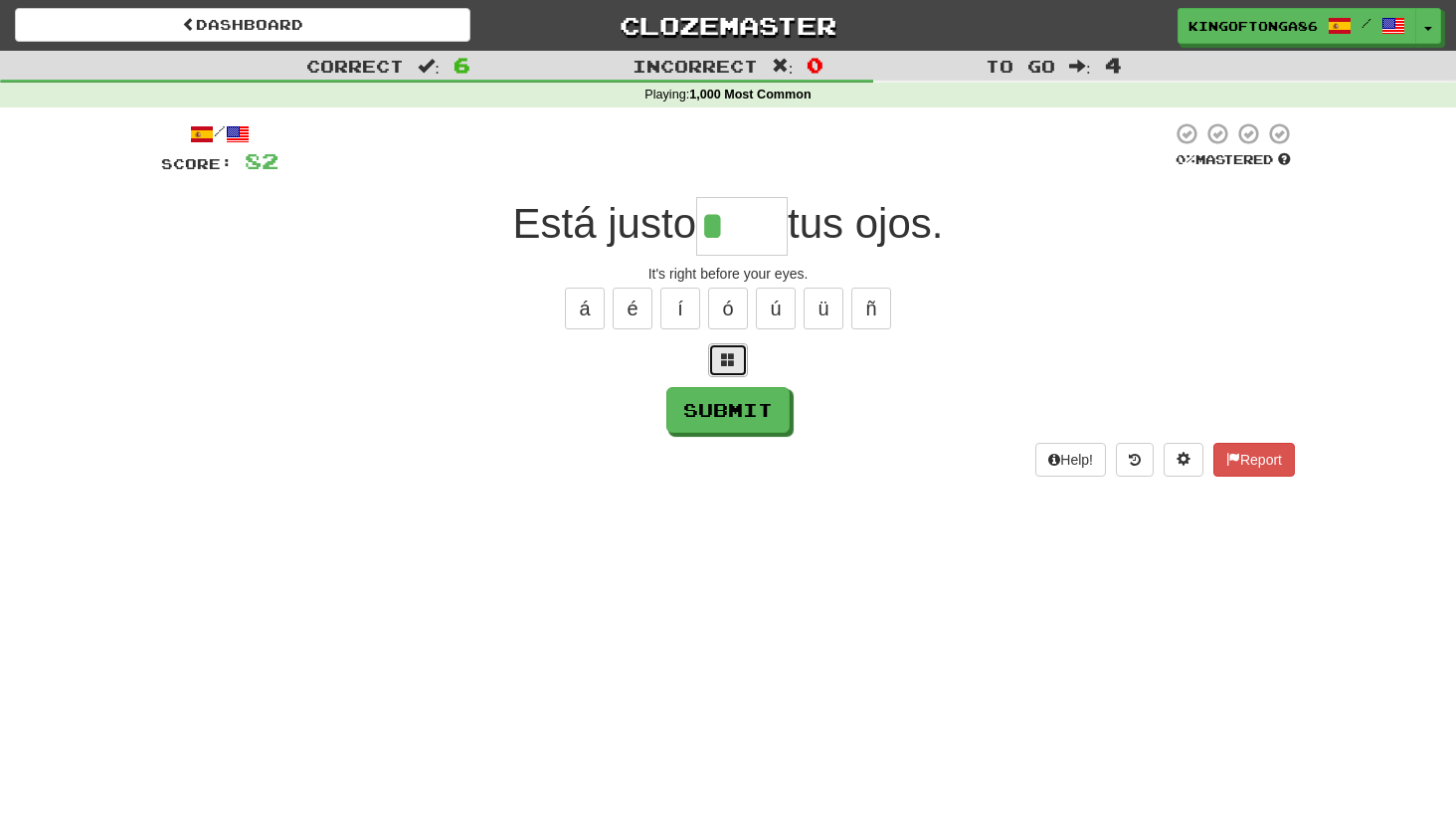 click at bounding box center (728, 359) 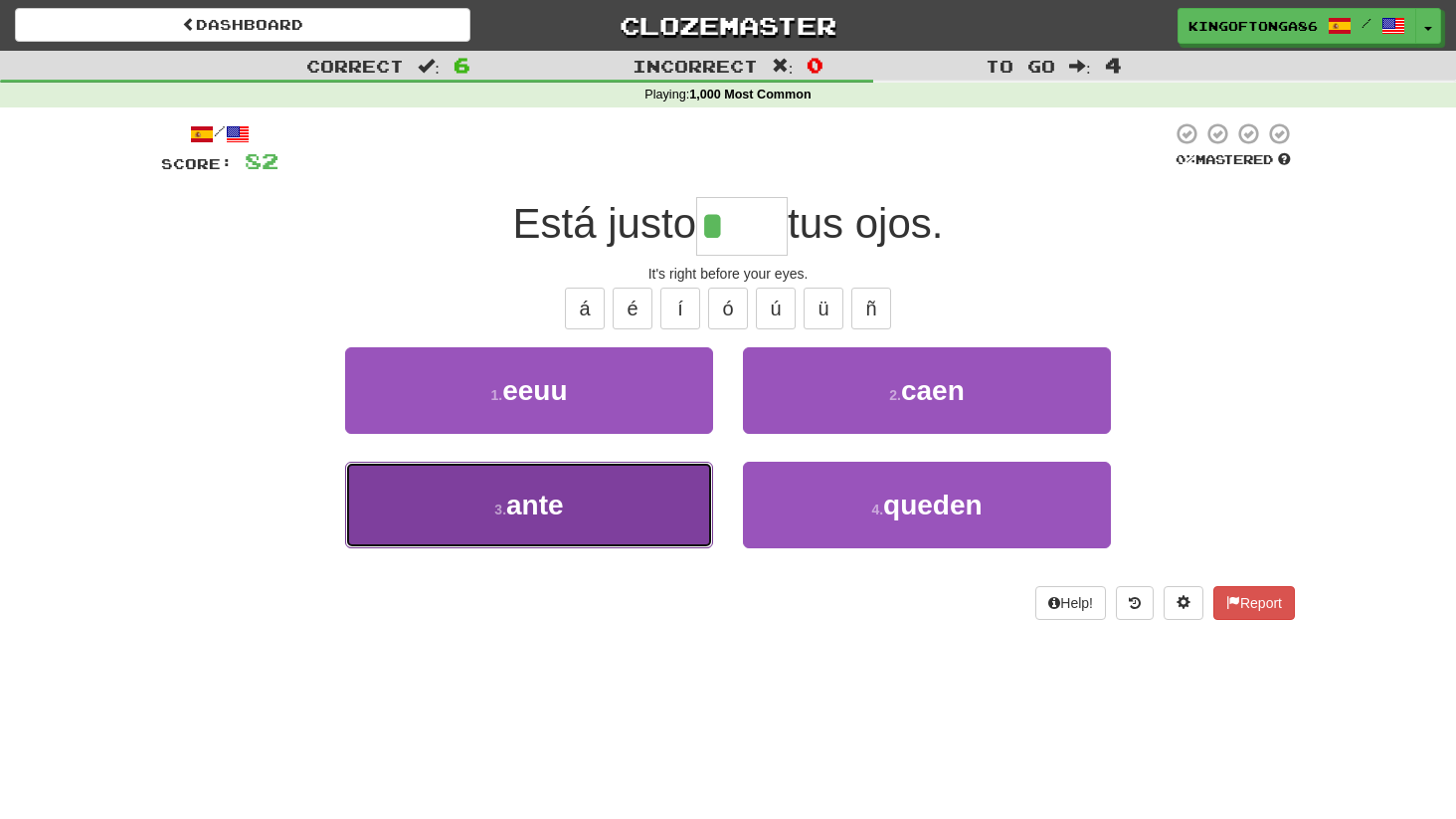 click on "3 .  ante" at bounding box center [529, 505] 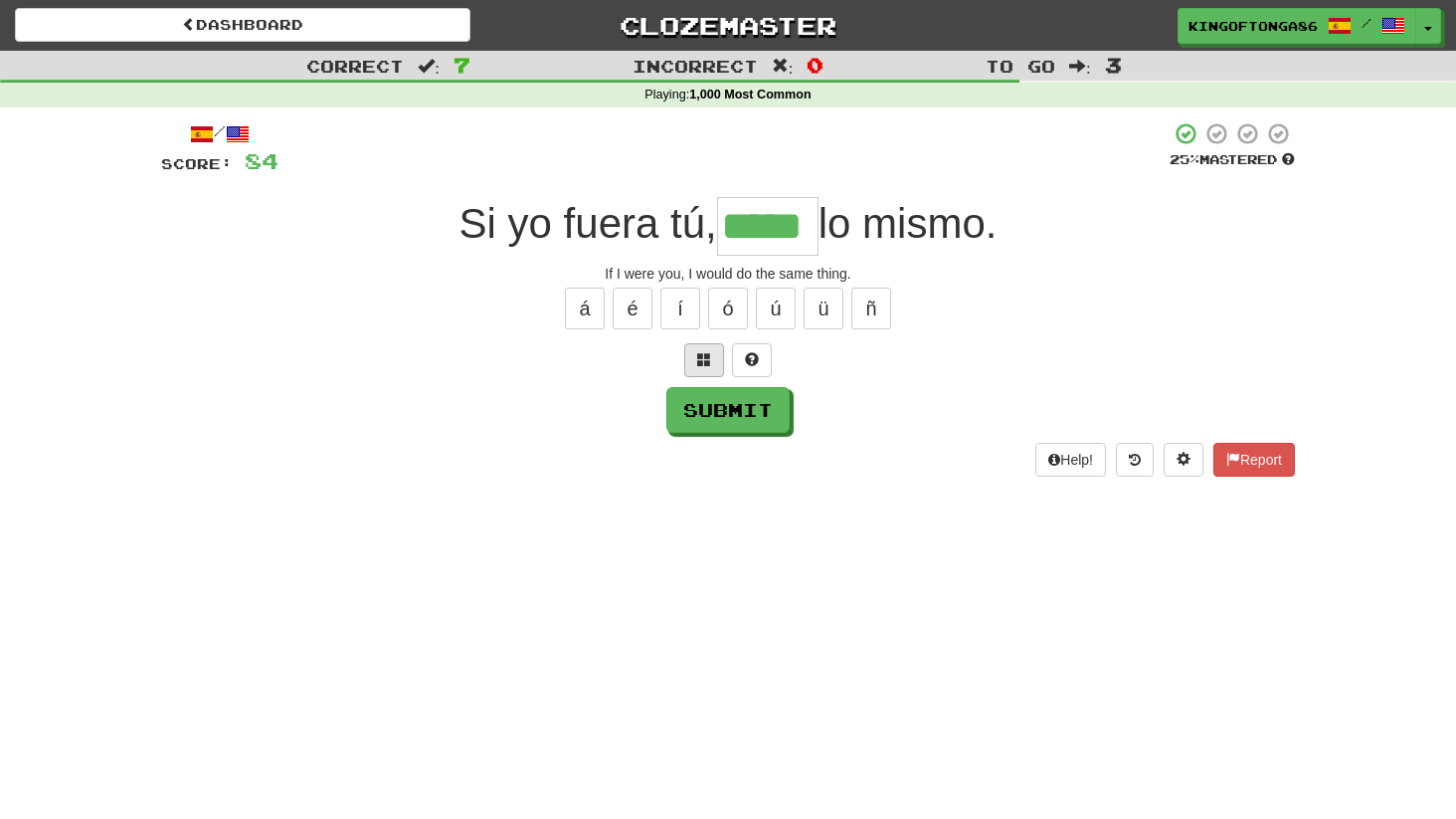 type on "*****" 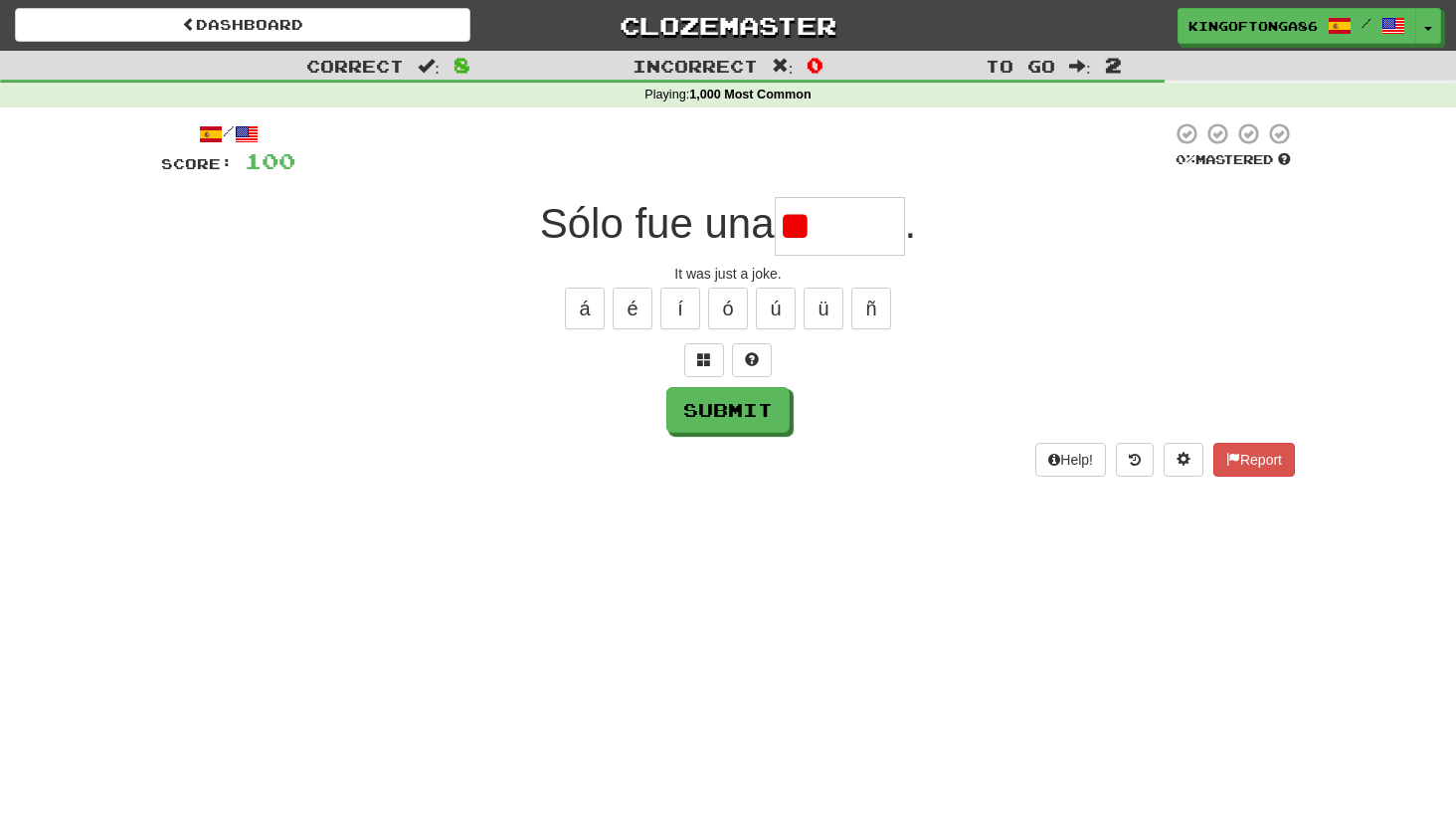 type on "*" 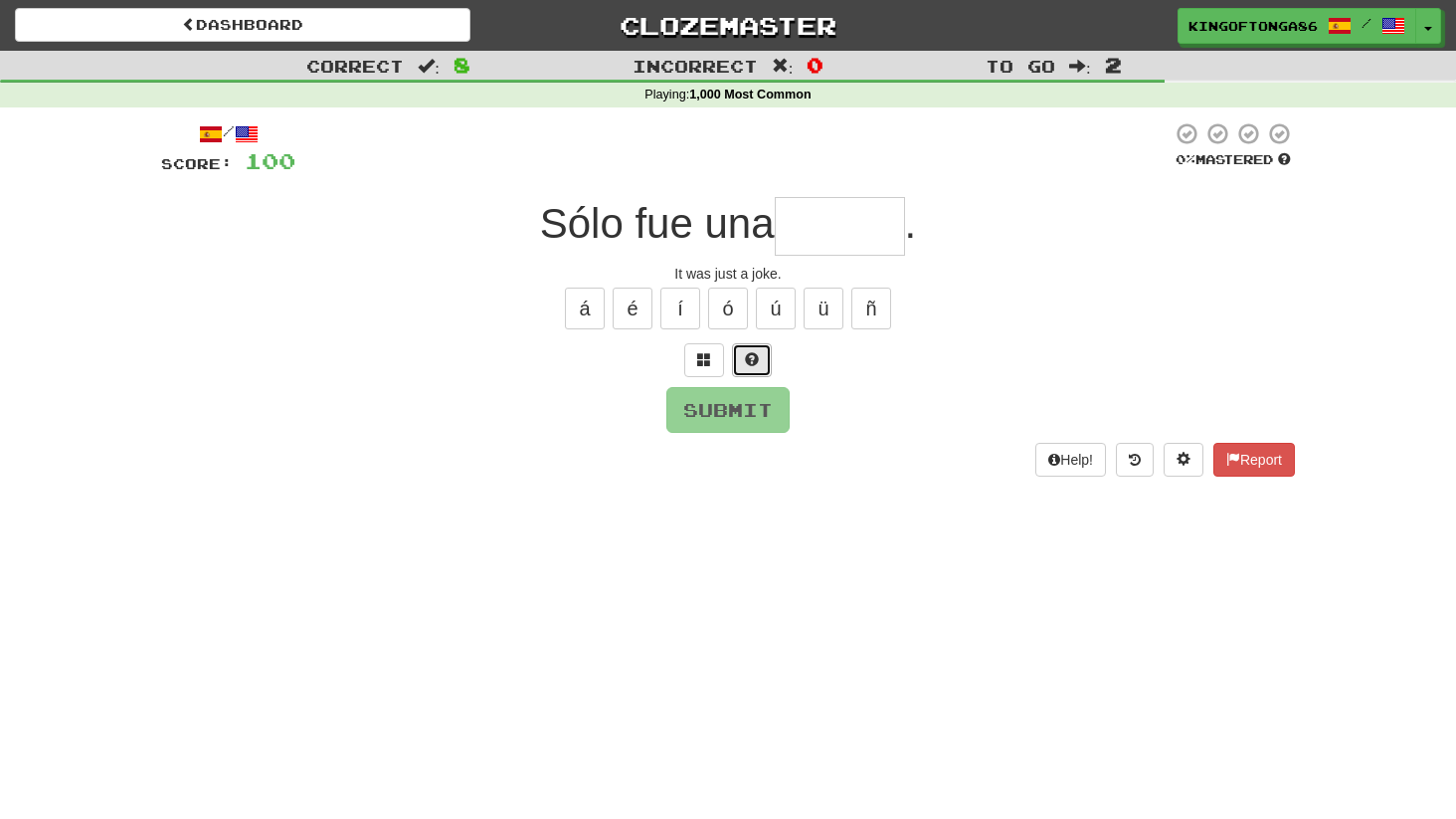 click at bounding box center (752, 359) 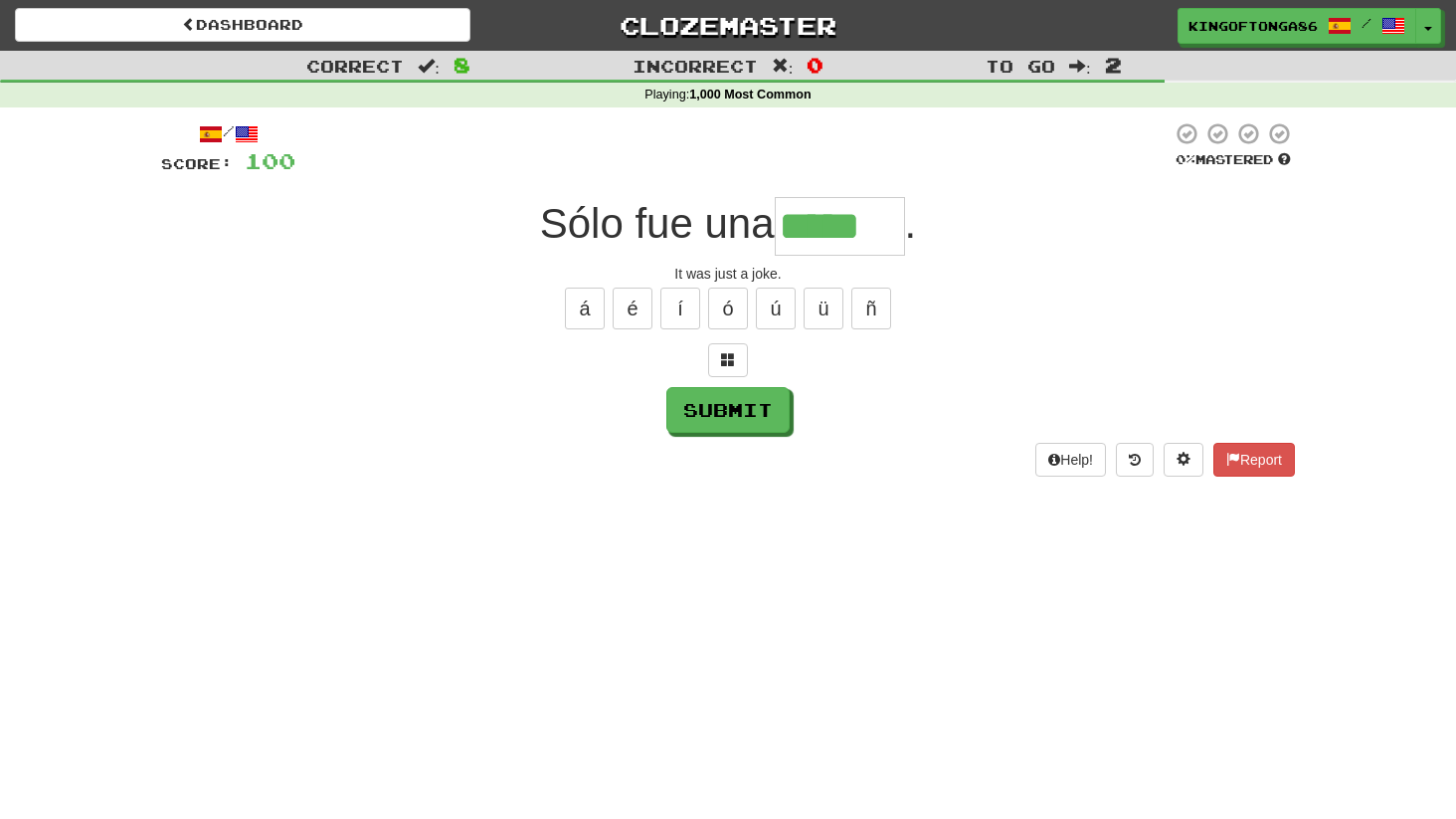 type on "*****" 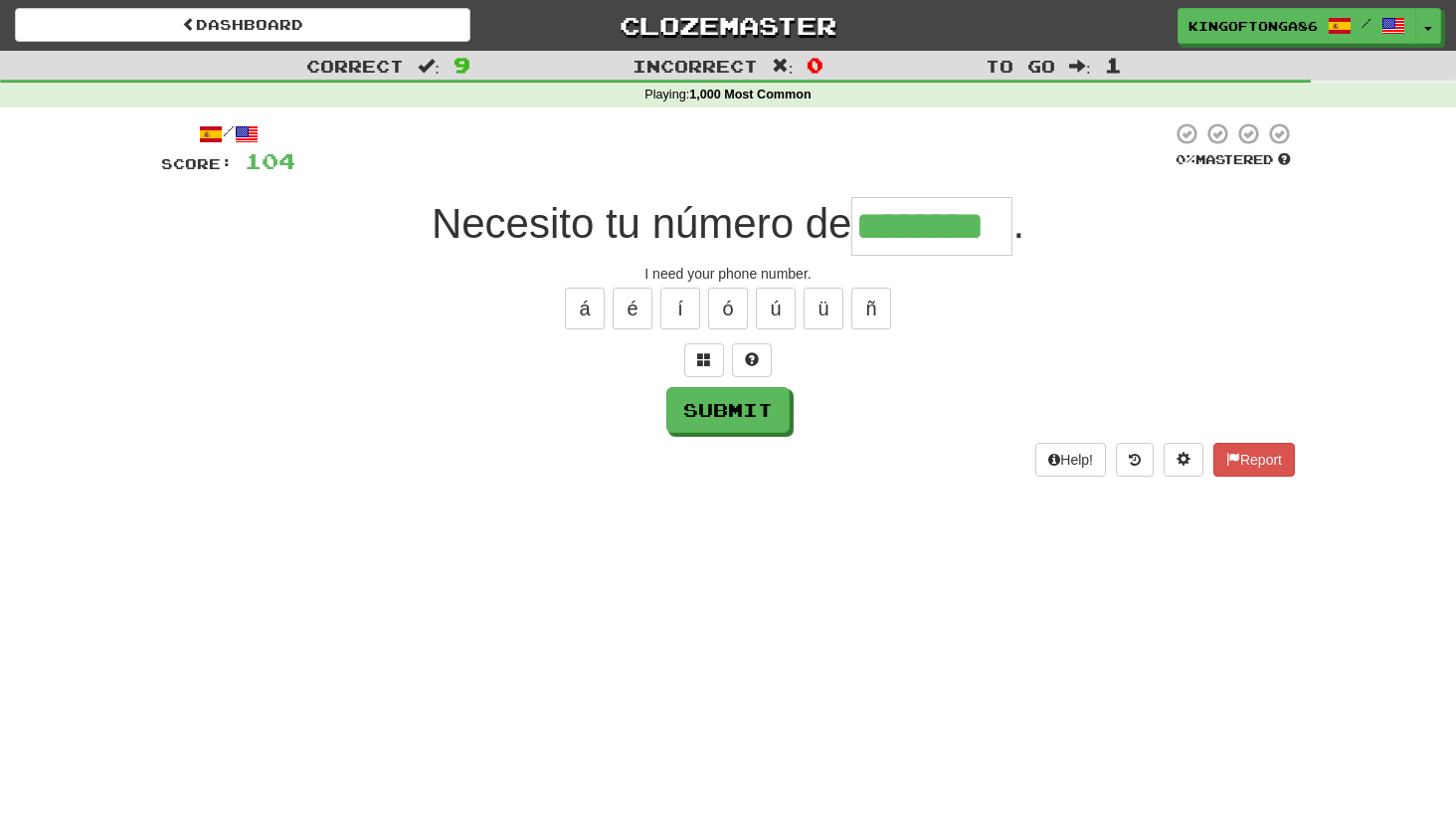 type on "********" 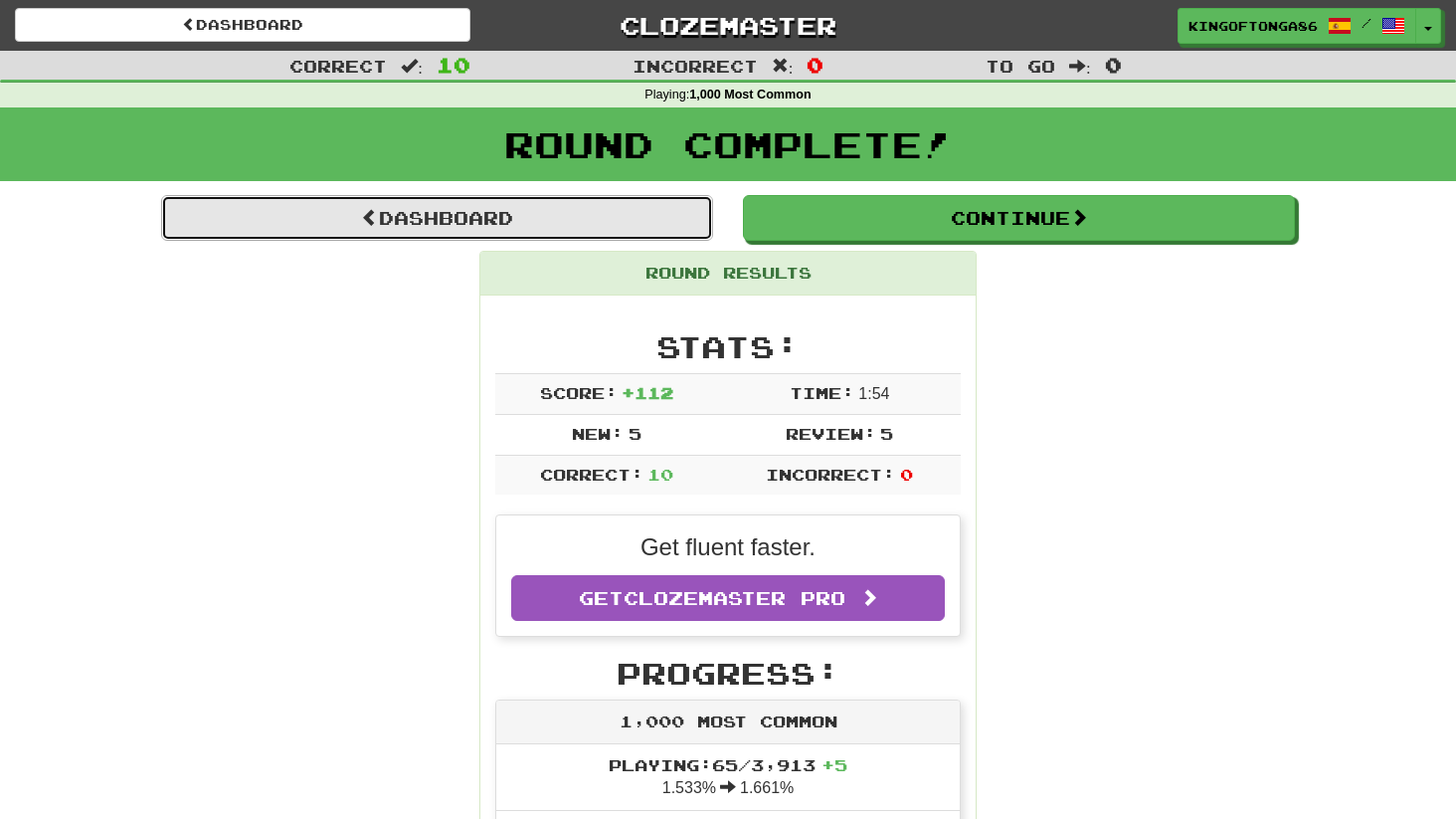 click on "Dashboard" at bounding box center (437, 218) 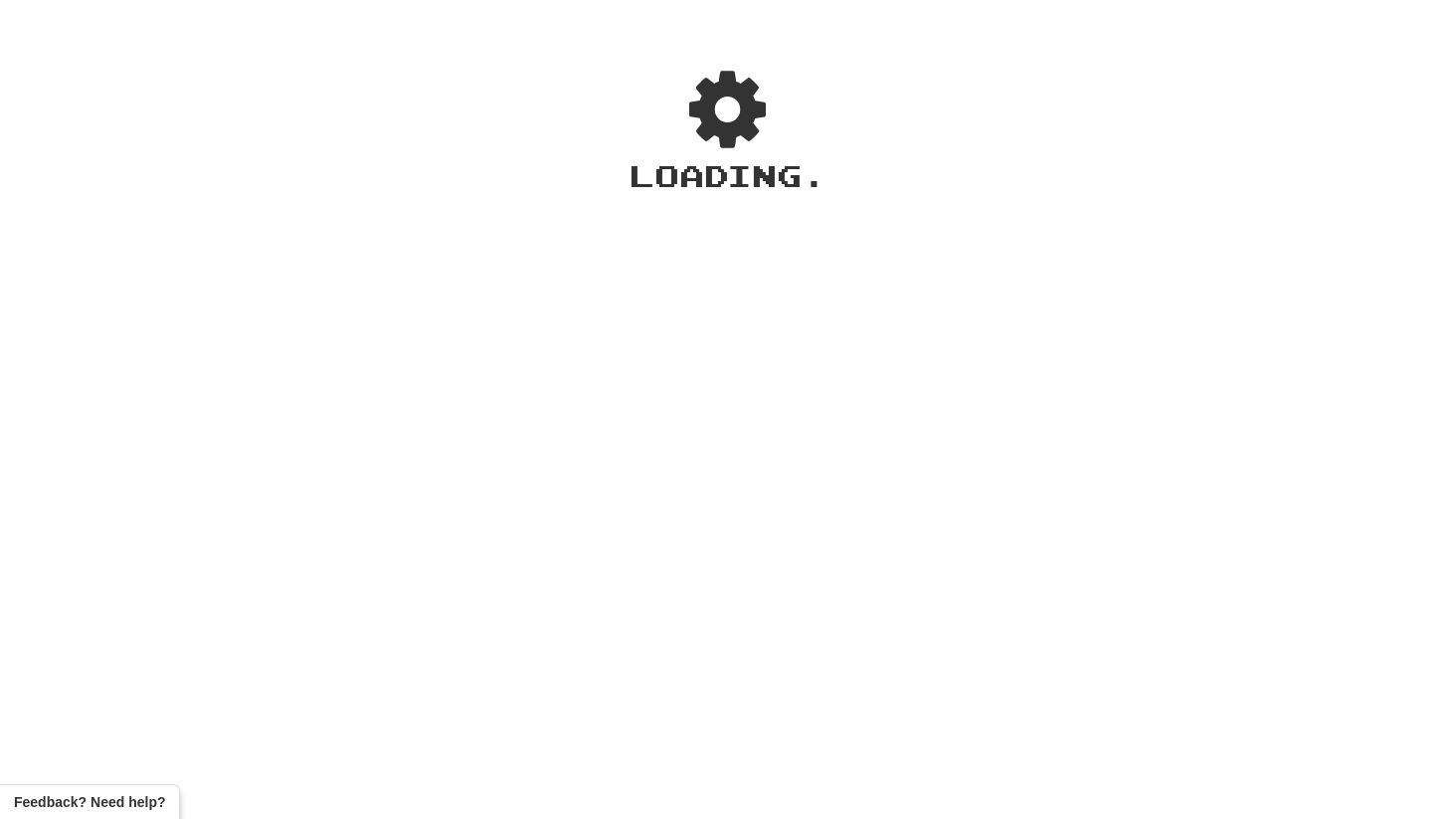 scroll, scrollTop: 0, scrollLeft: 0, axis: both 